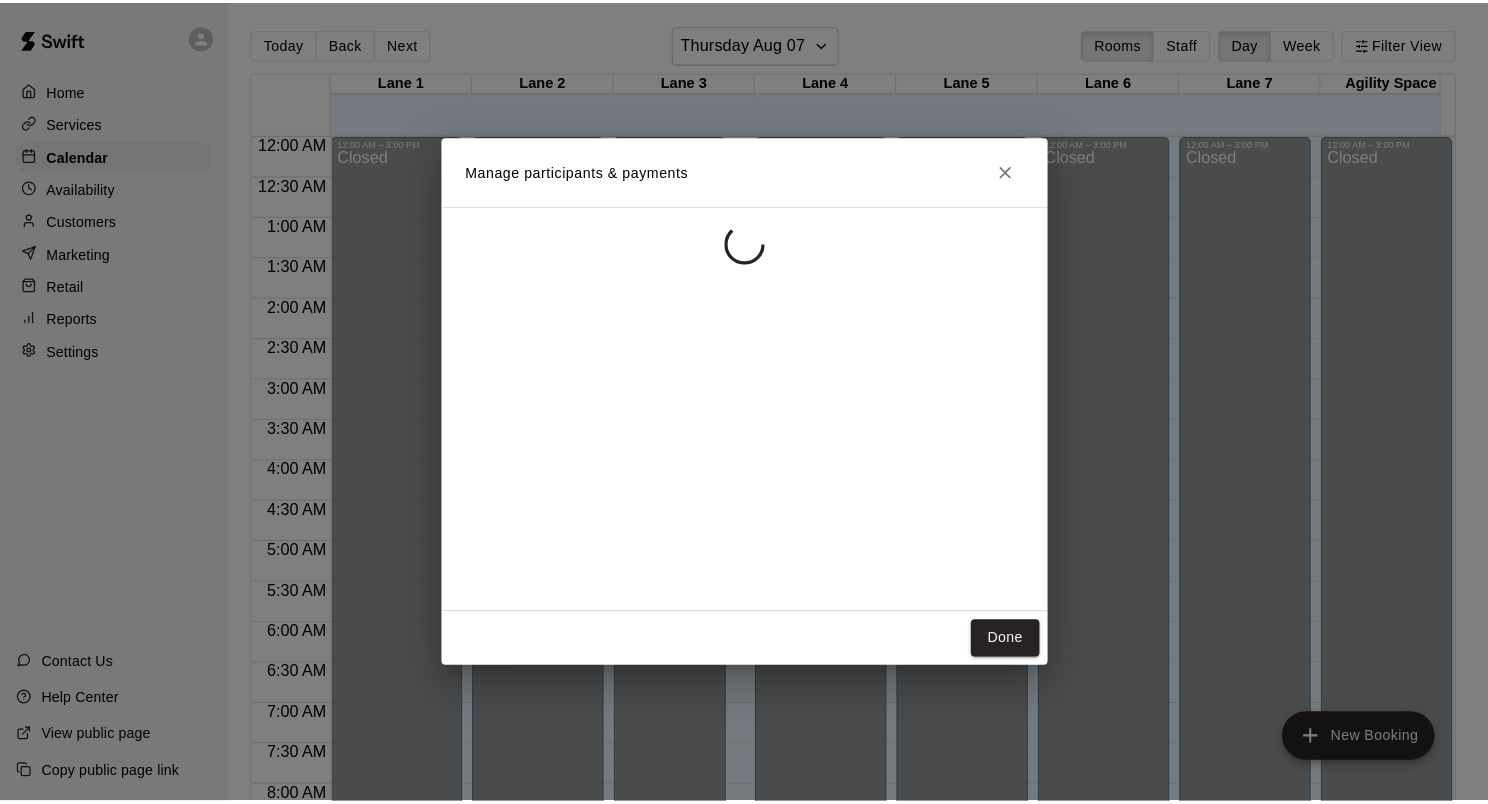 scroll, scrollTop: 0, scrollLeft: 0, axis: both 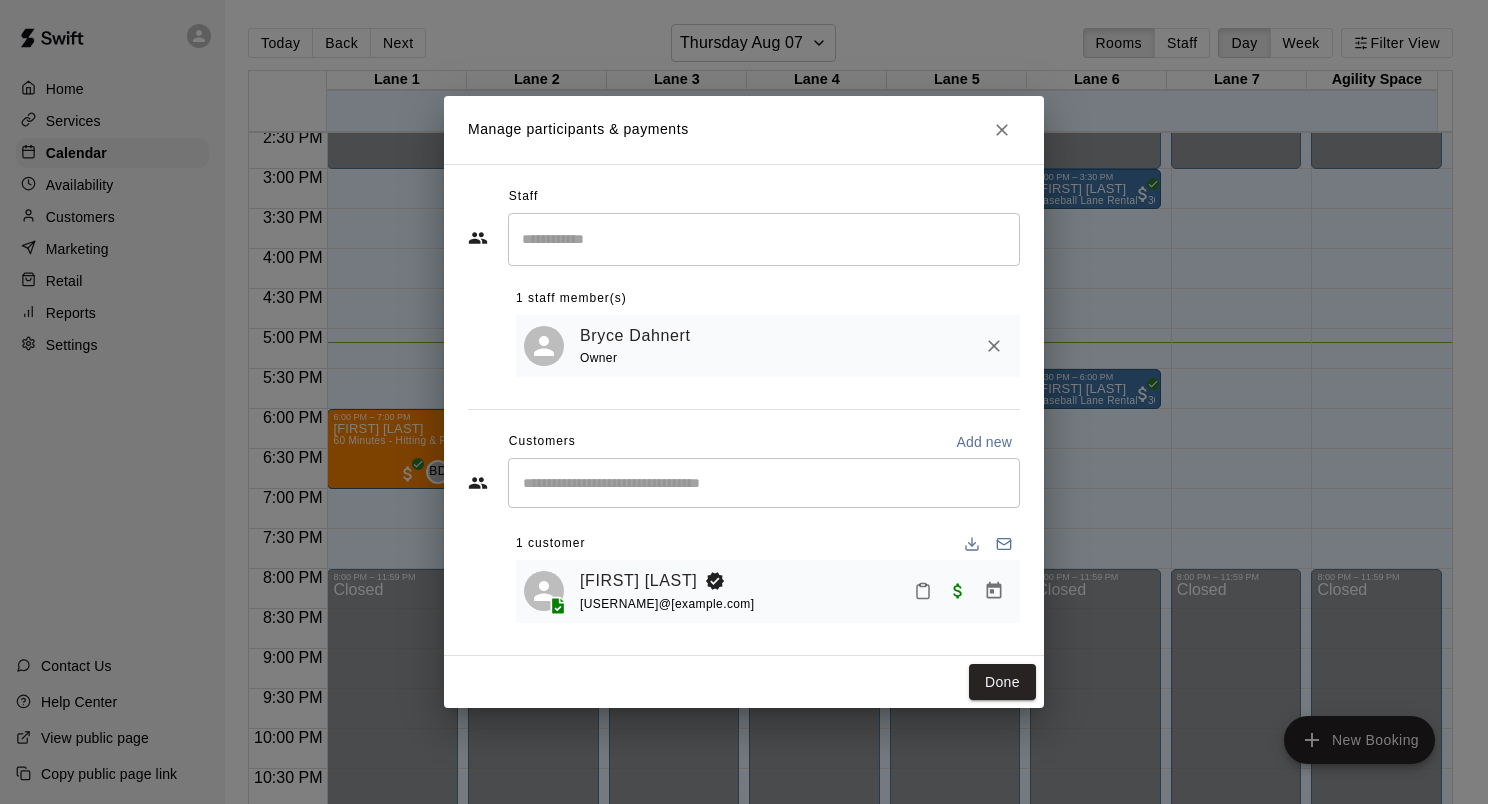 click 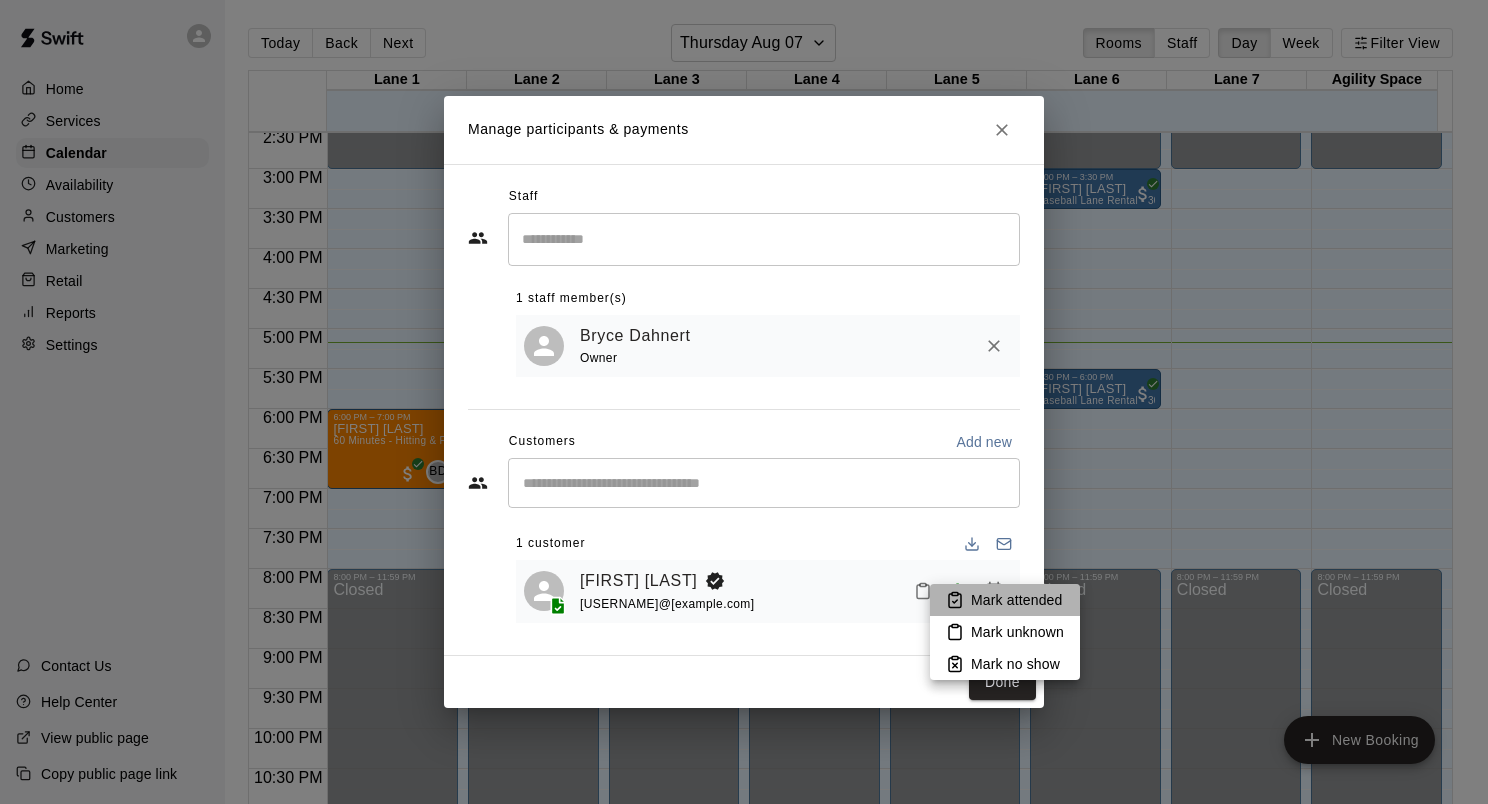 click 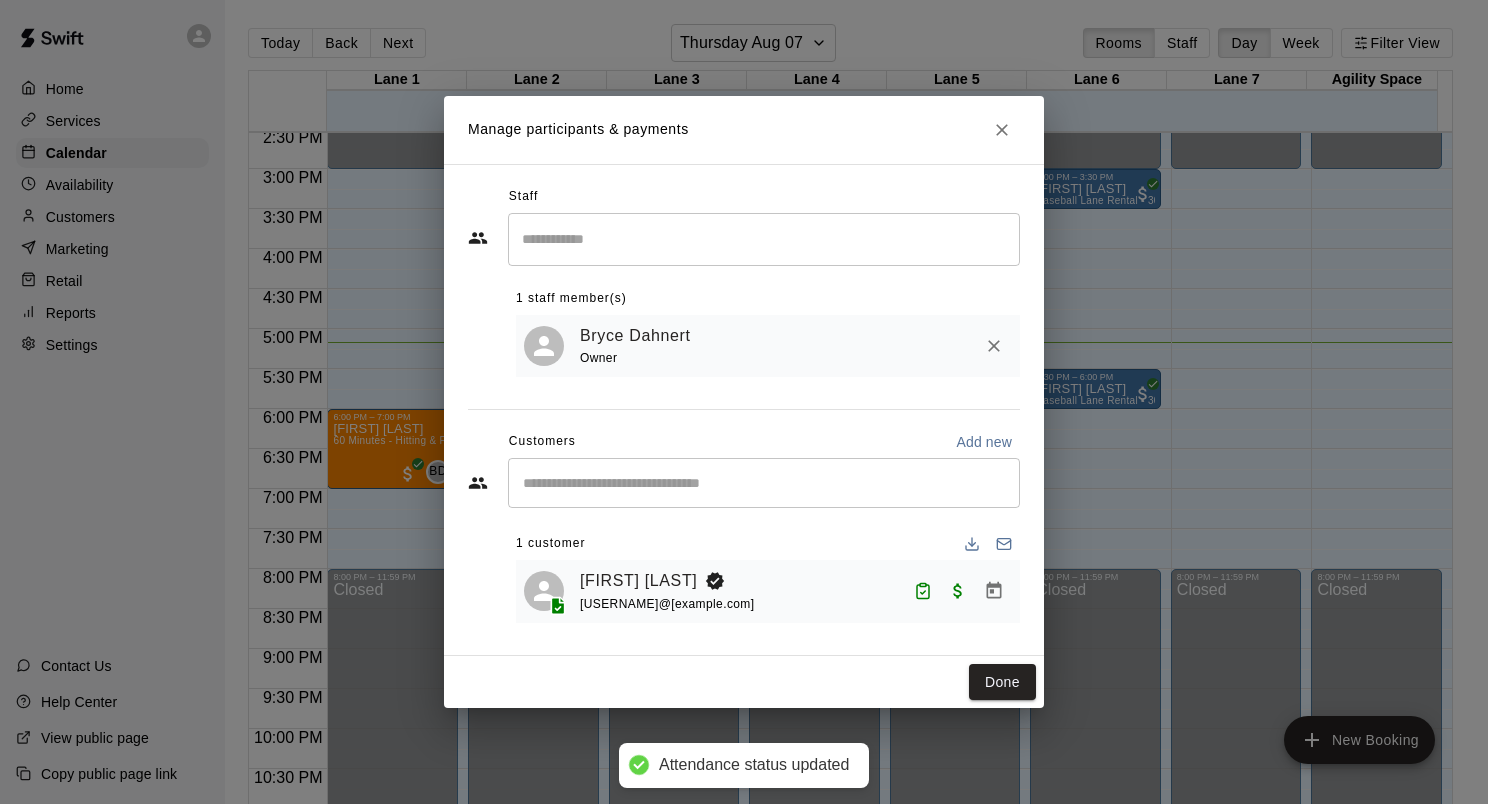 click on "Done" at bounding box center [1002, 682] 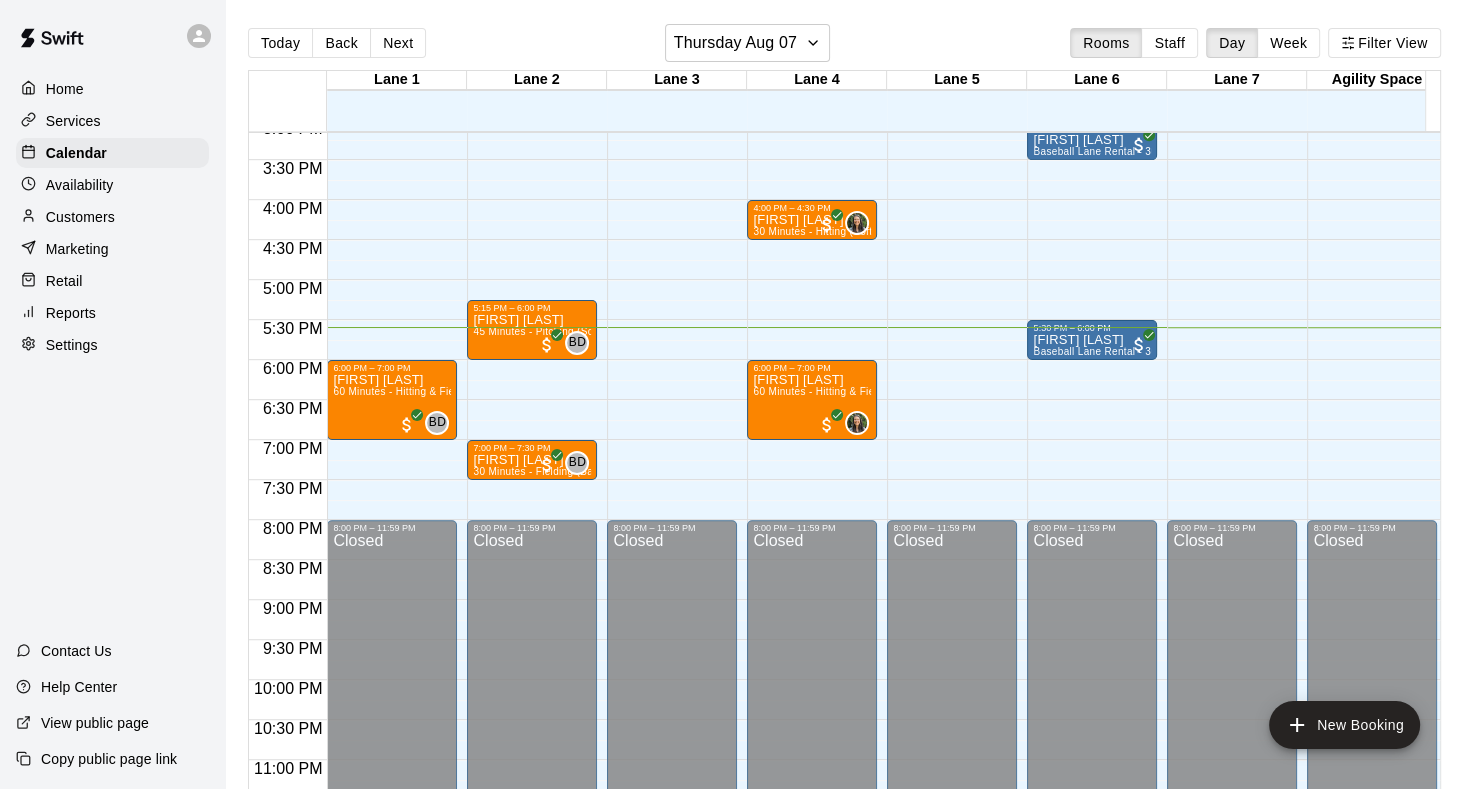 scroll, scrollTop: 1240, scrollLeft: 0, axis: vertical 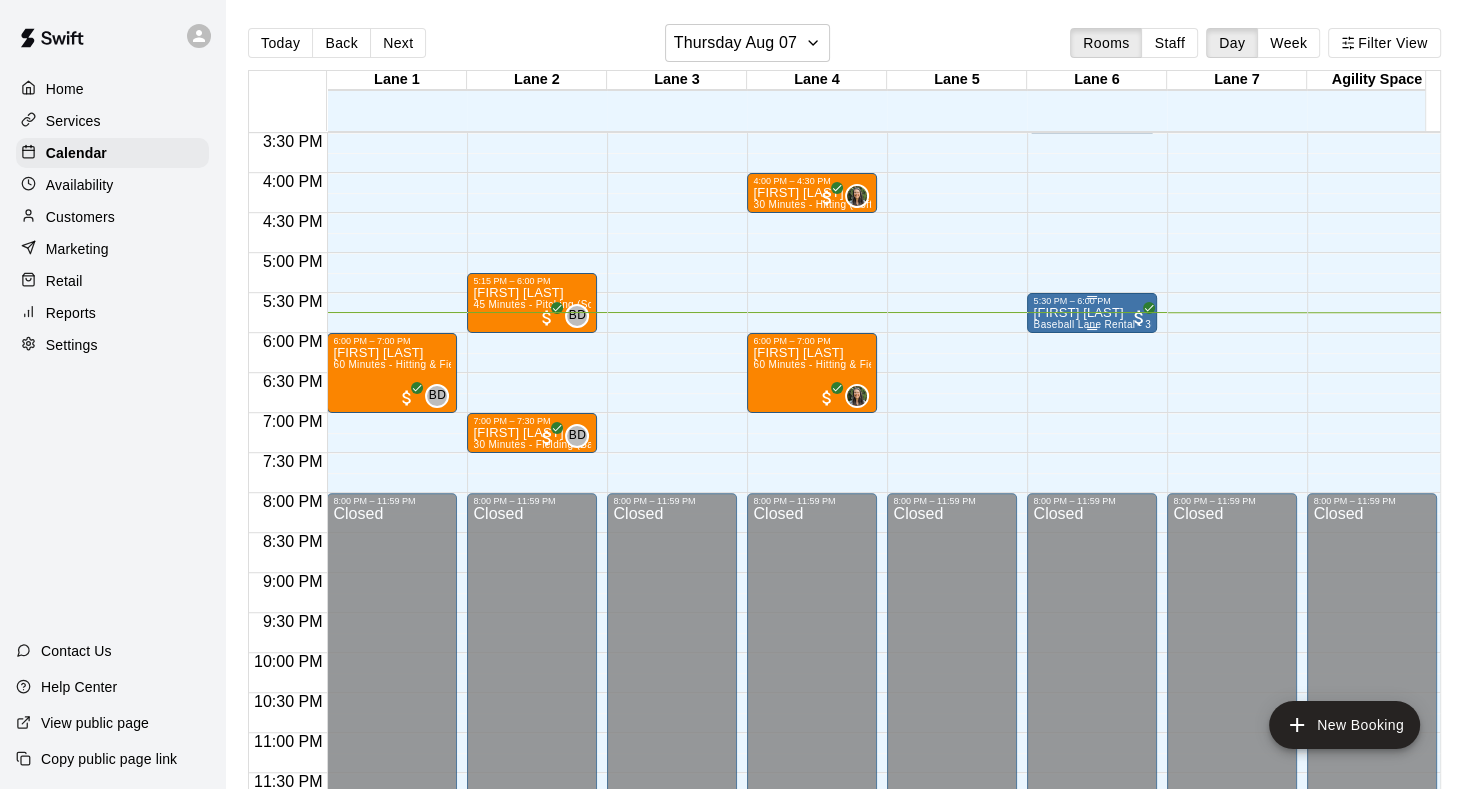 click on "[FIRST] [LAST]" at bounding box center (1092, 313) 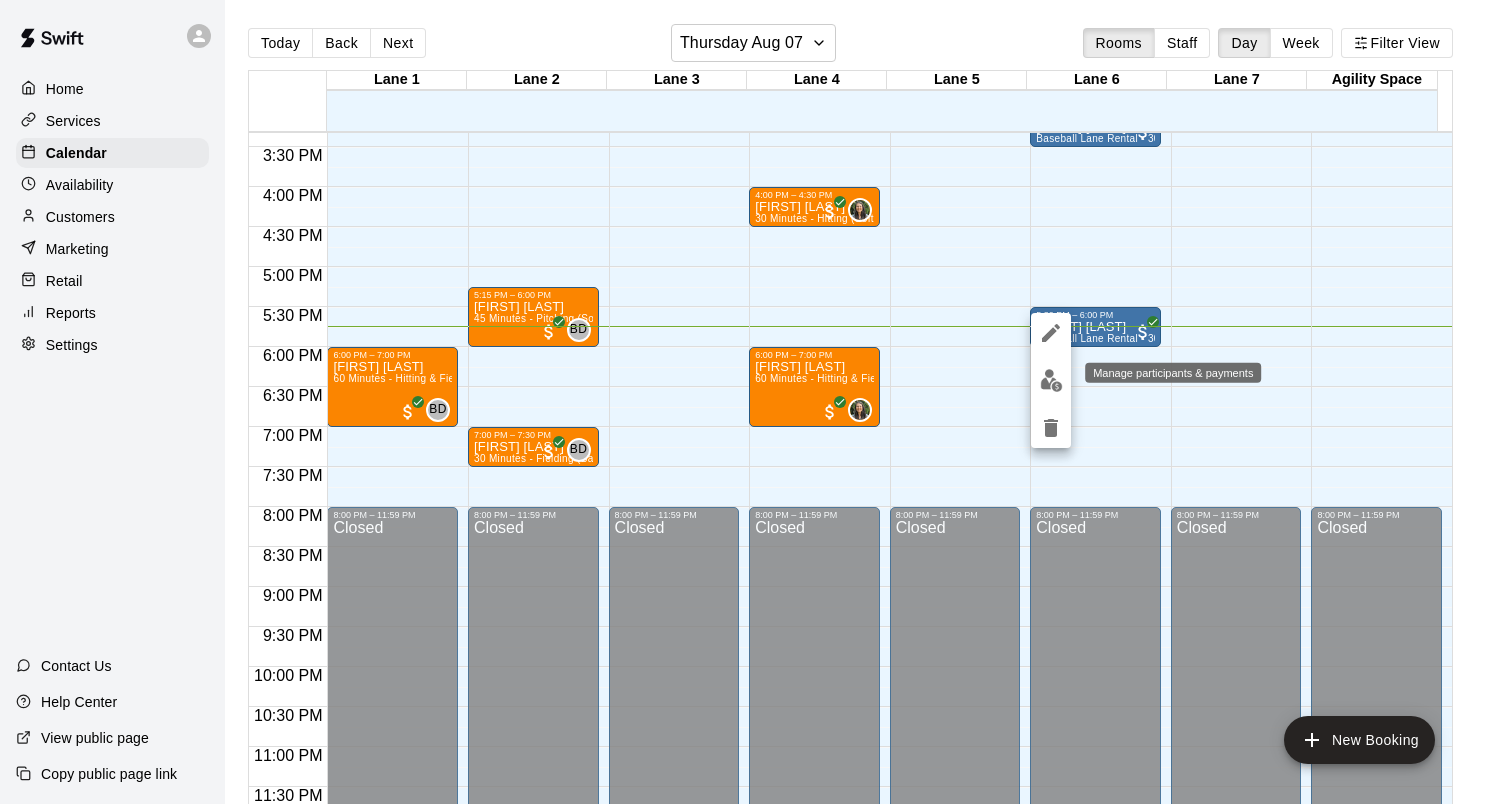 click at bounding box center [1051, 380] 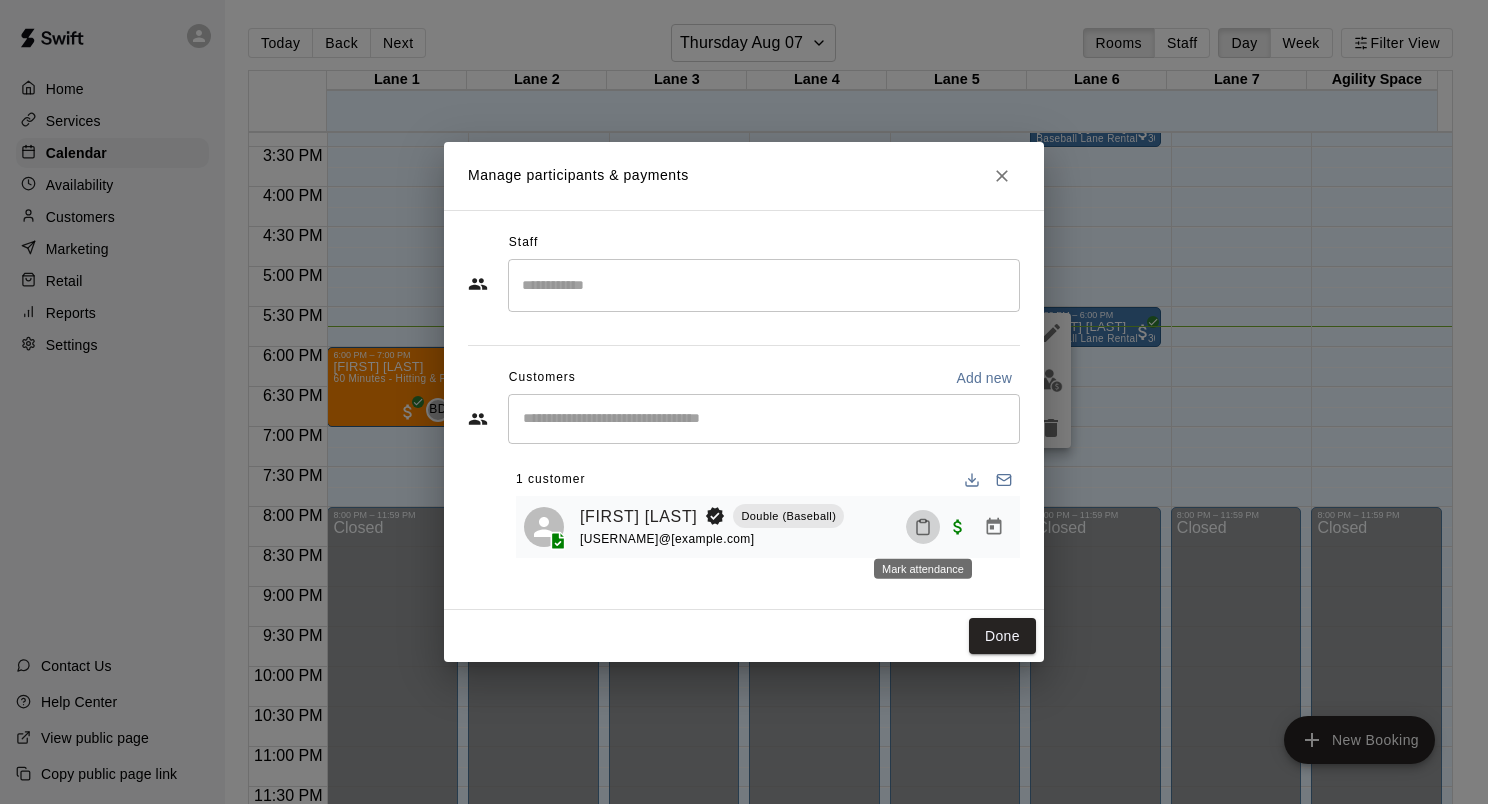 click 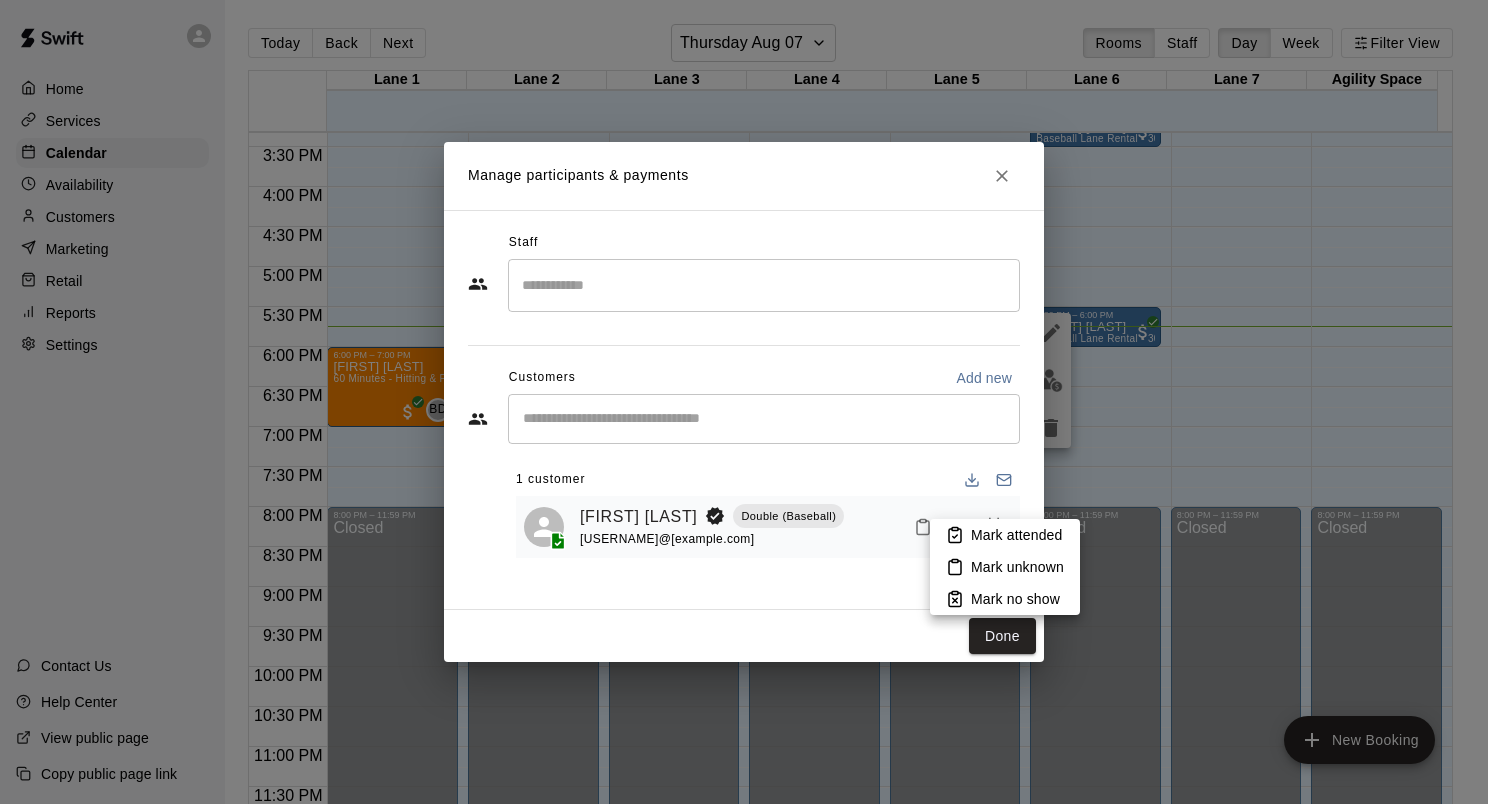 click on "Mark no show" at bounding box center [1015, 599] 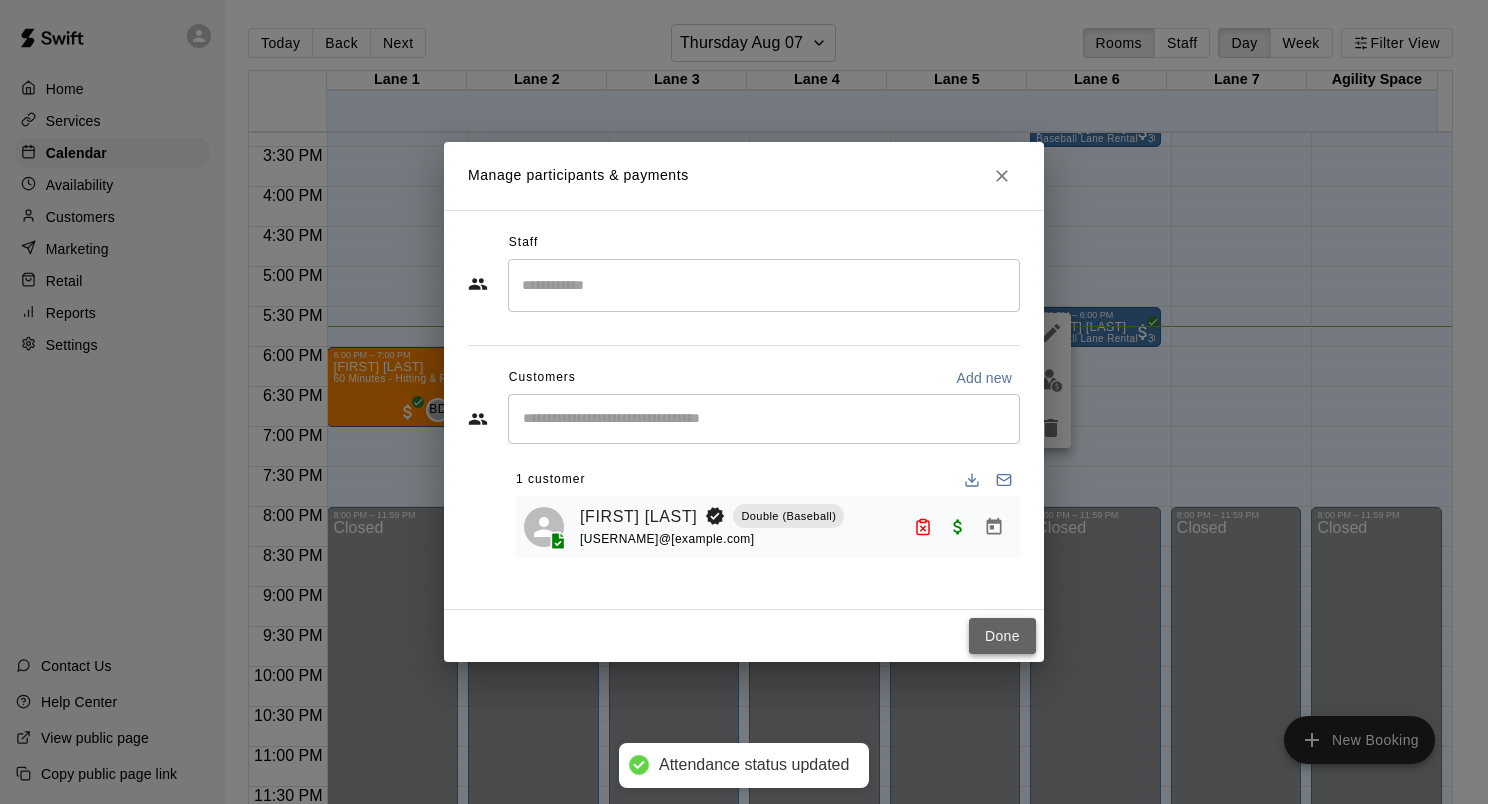 click on "Done" at bounding box center (1002, 636) 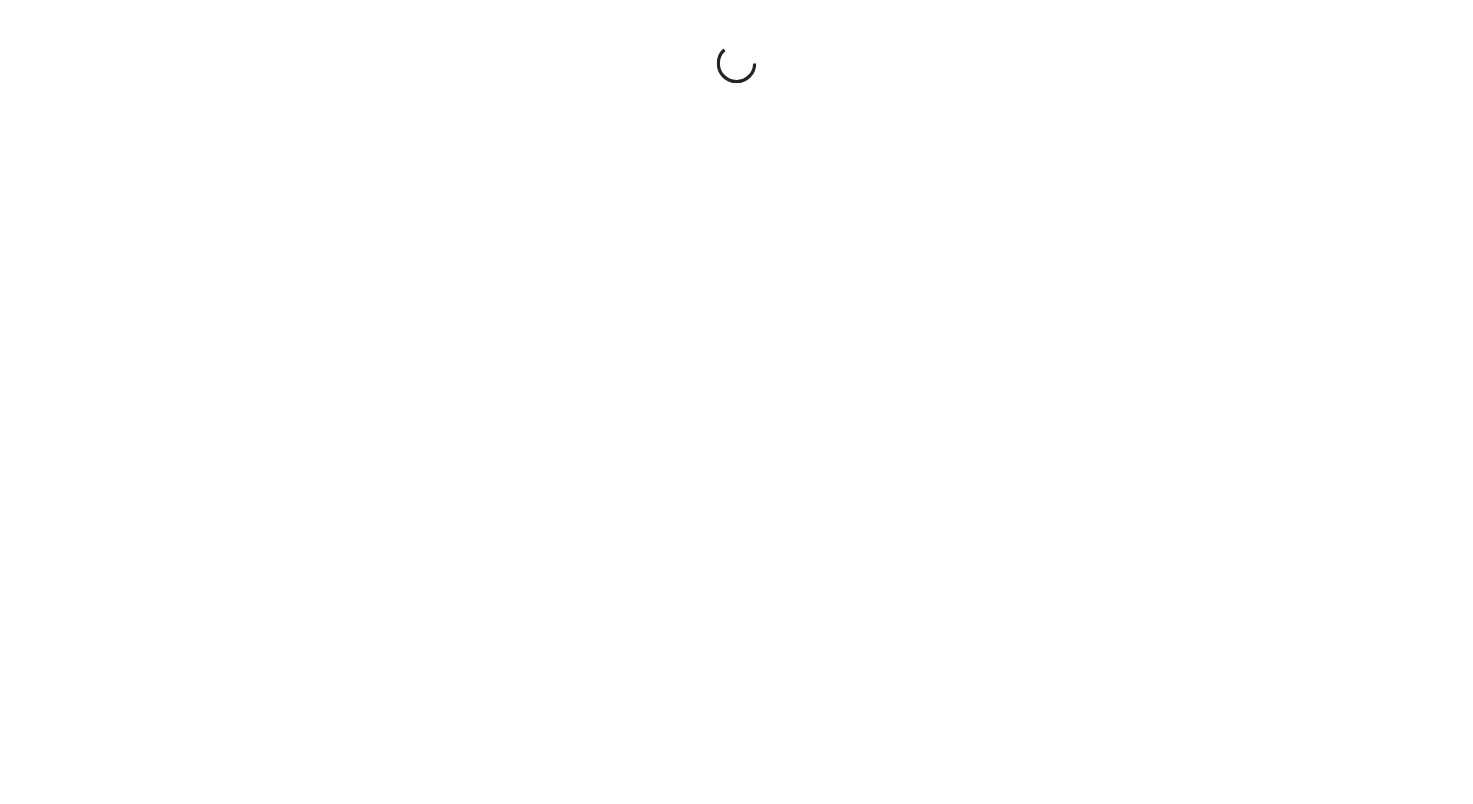 scroll, scrollTop: 0, scrollLeft: 0, axis: both 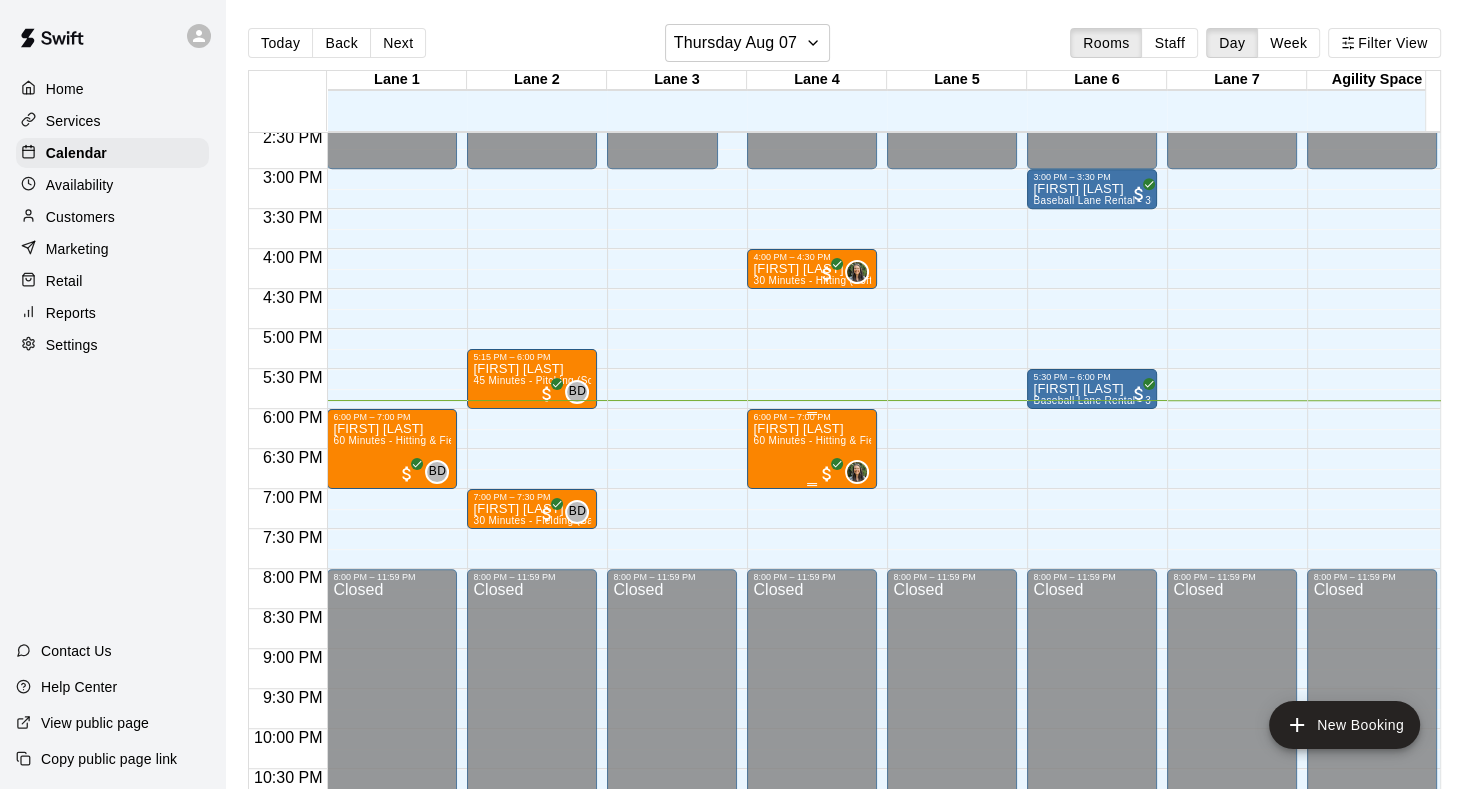 click on "[FIRST] [LAST] 60 Minutes - Hitting & Fielding (Softball)" at bounding box center (812, 816) 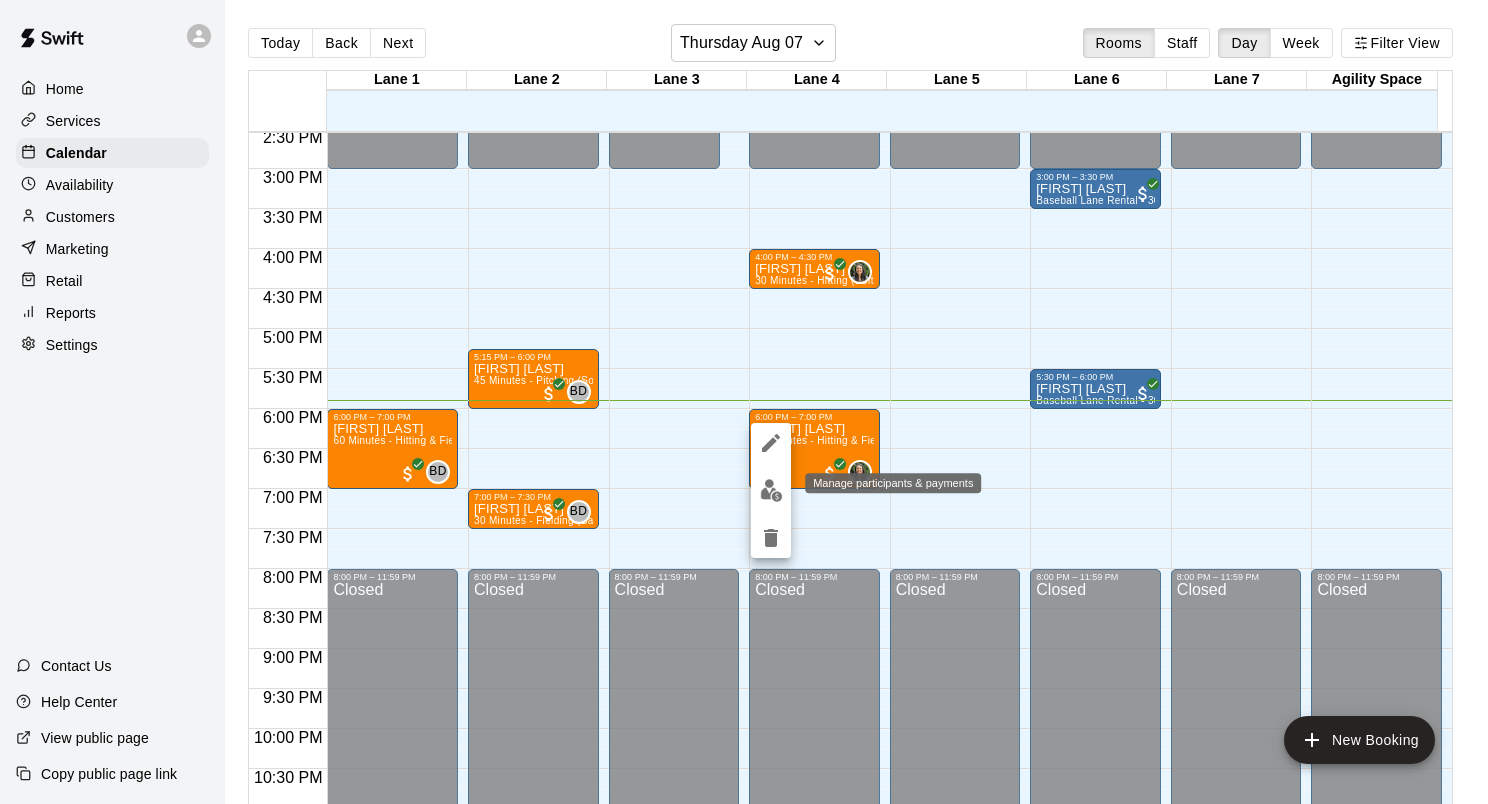 click at bounding box center (771, 490) 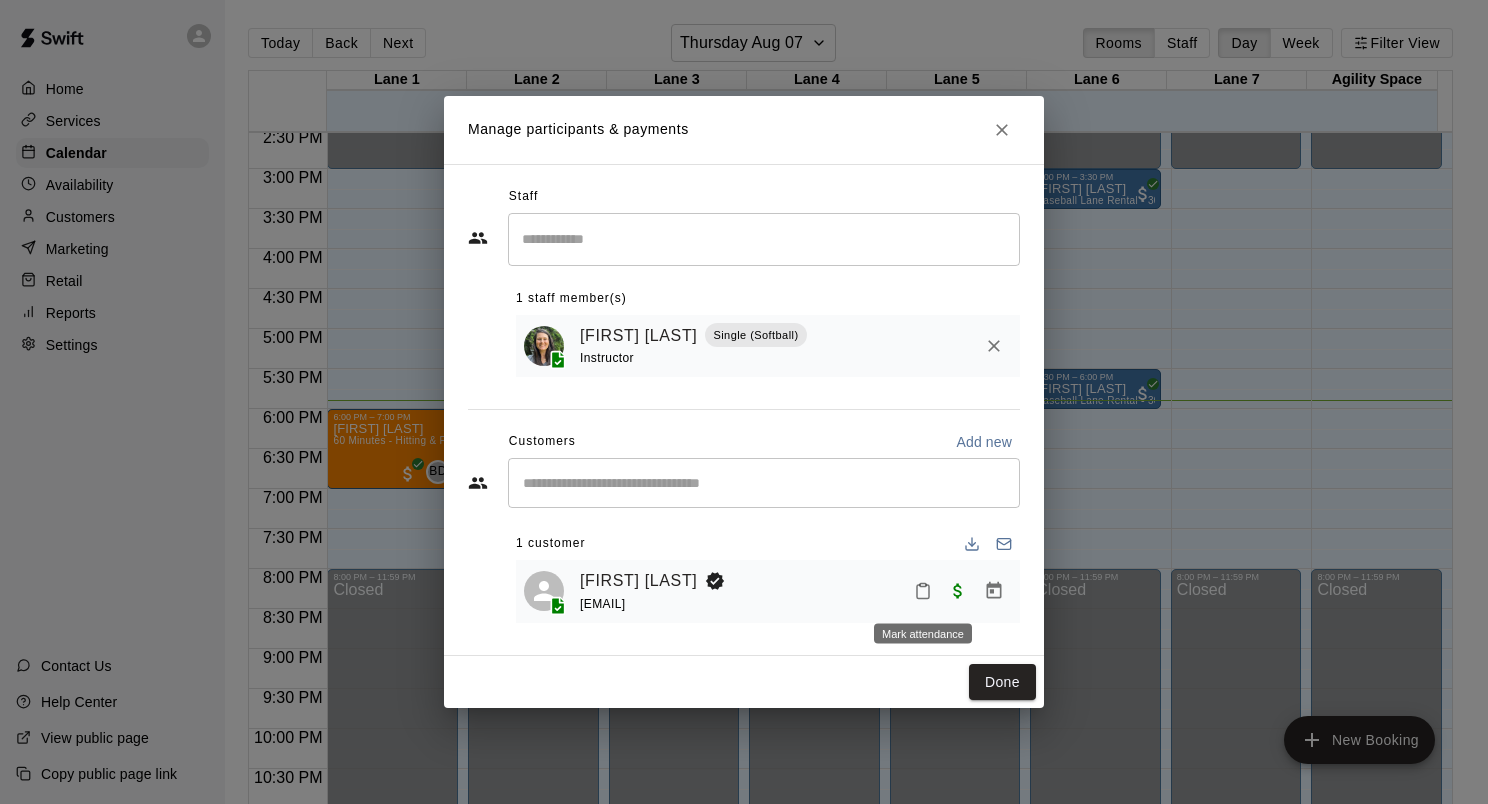 click 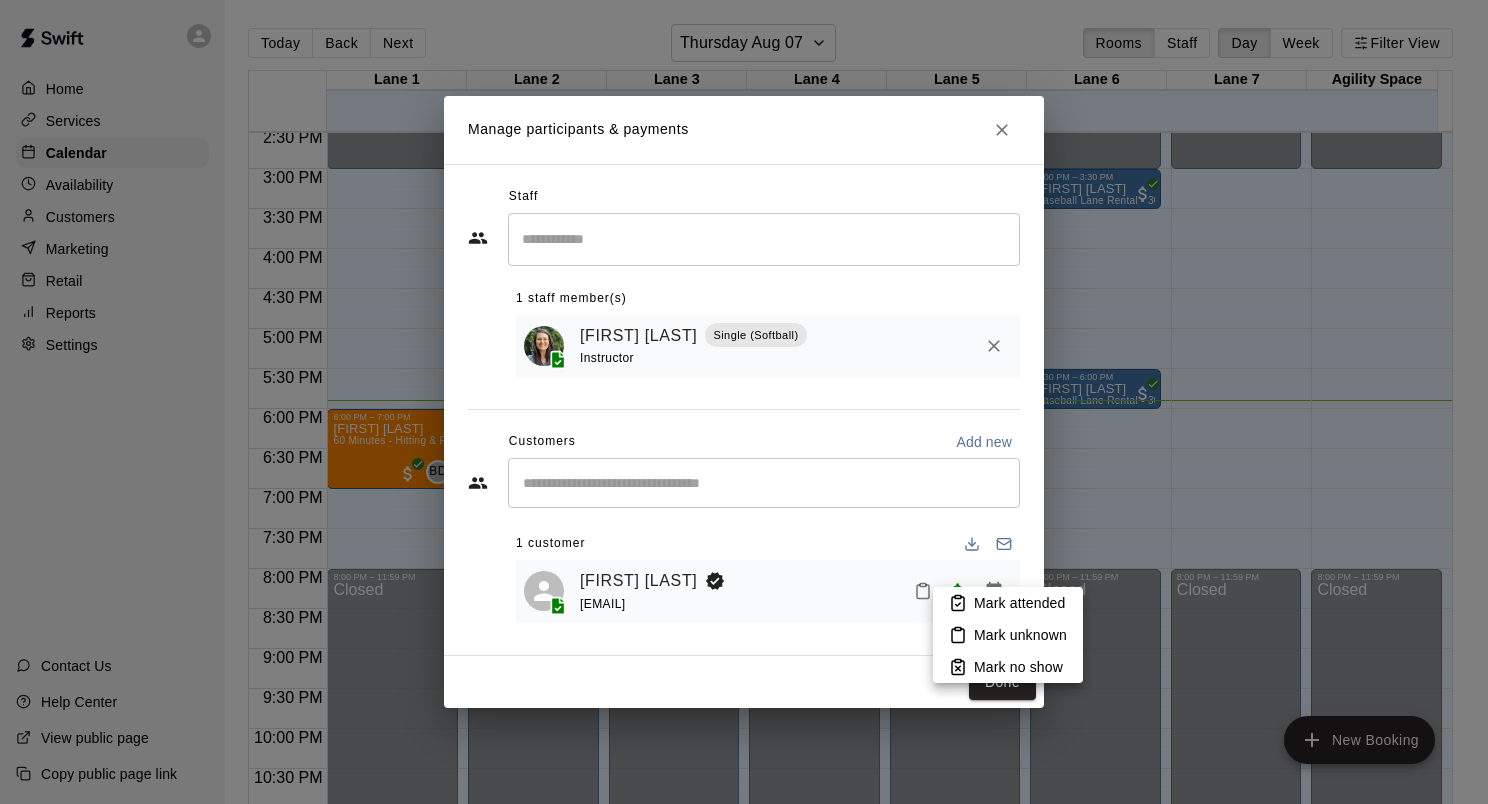 click on "Mark attended" at bounding box center [1008, 603] 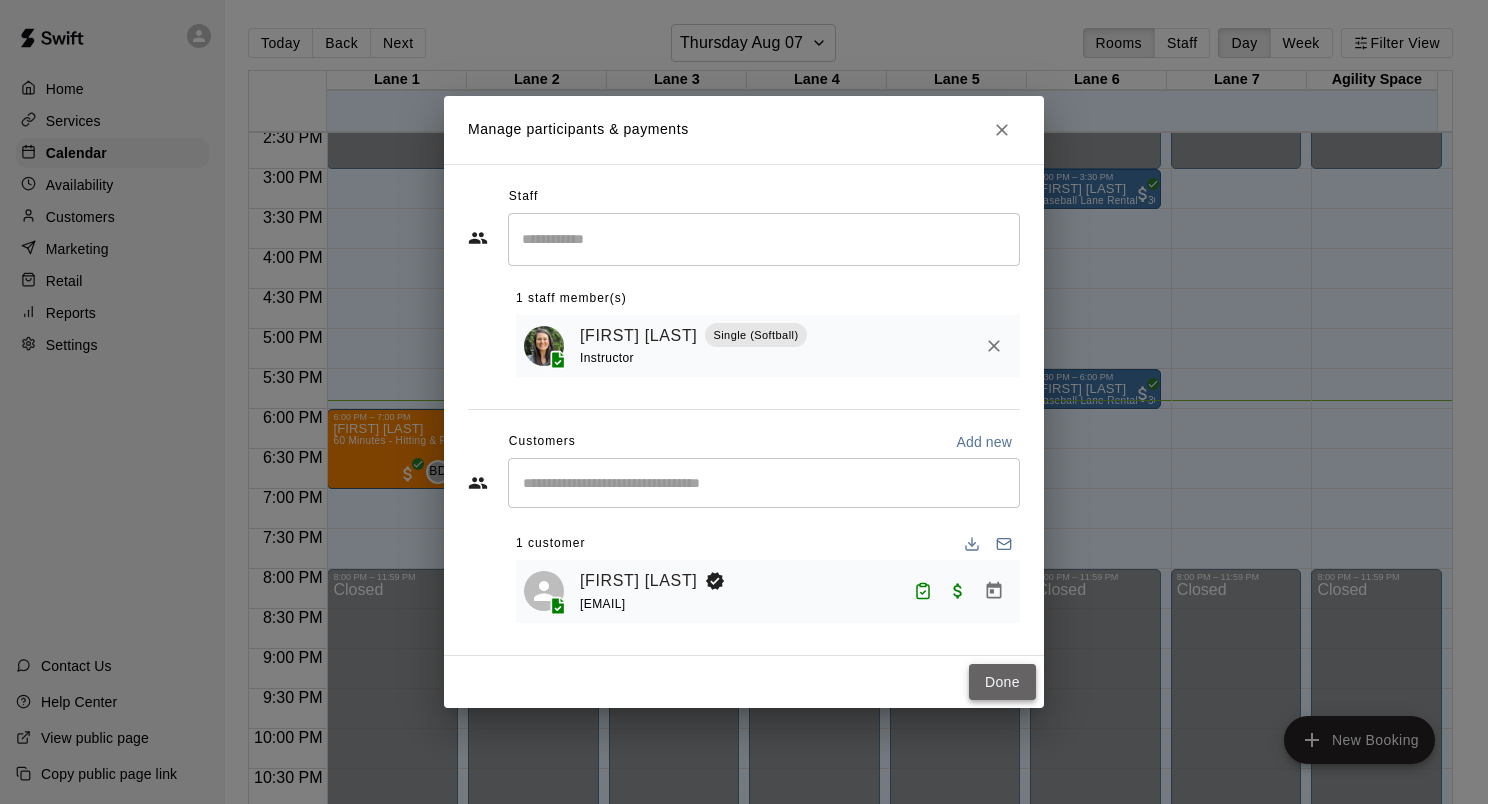 click on "Done" at bounding box center (1002, 682) 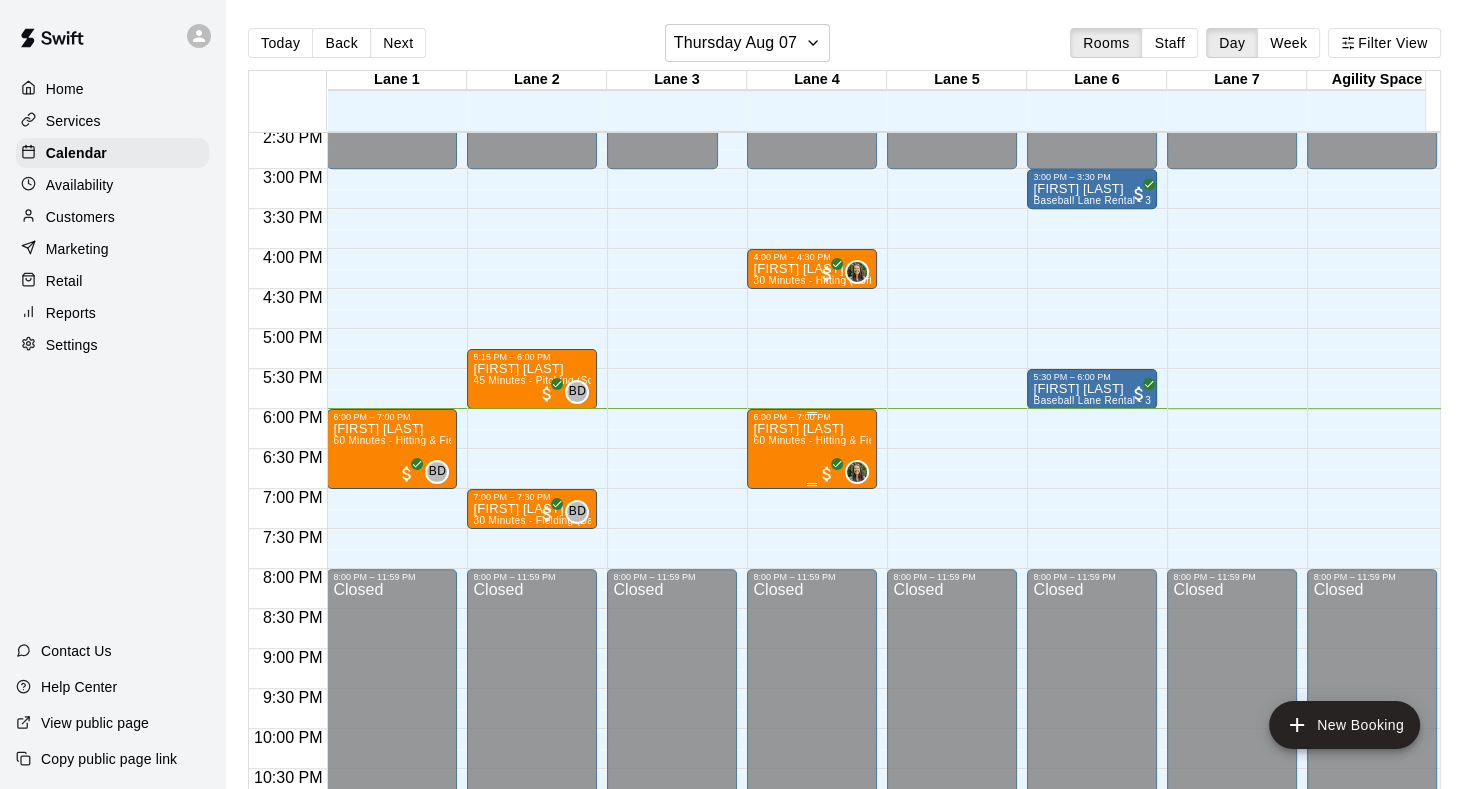 click on "[FIRST] [LAST] 60 Minutes - Hitting & Fielding (Softball)" at bounding box center [812, 816] 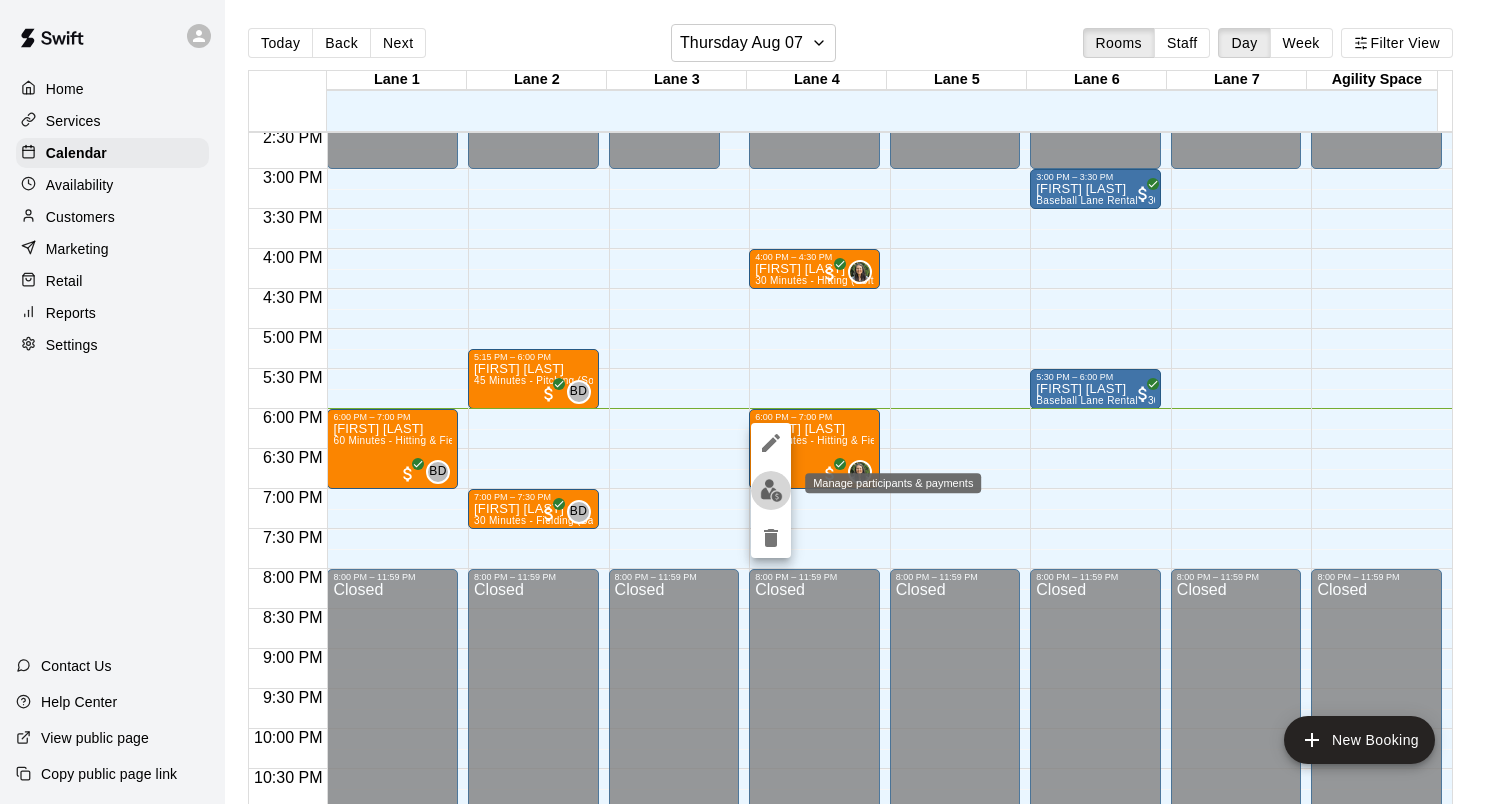click at bounding box center (771, 490) 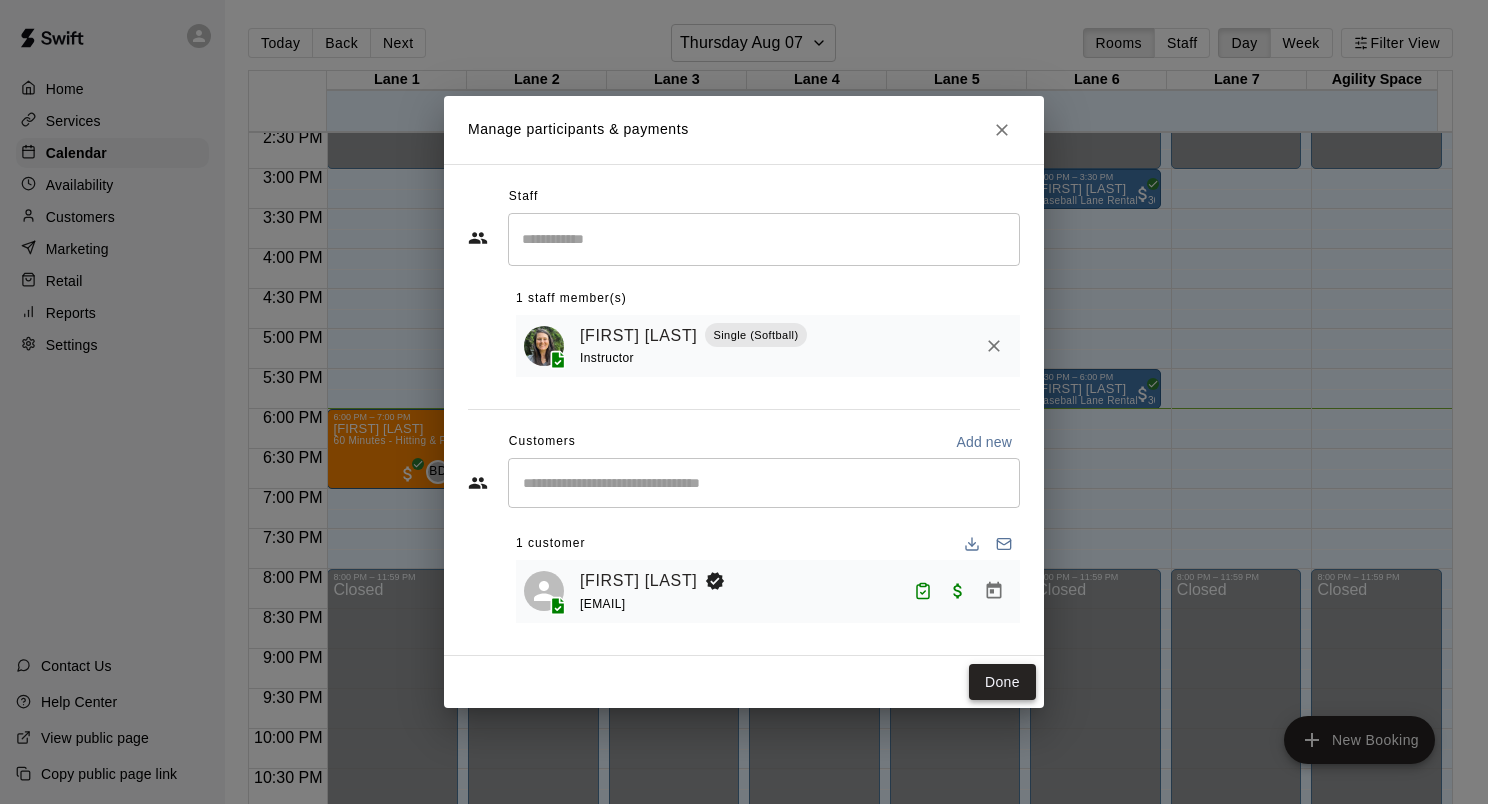 click on "Done" at bounding box center (1002, 682) 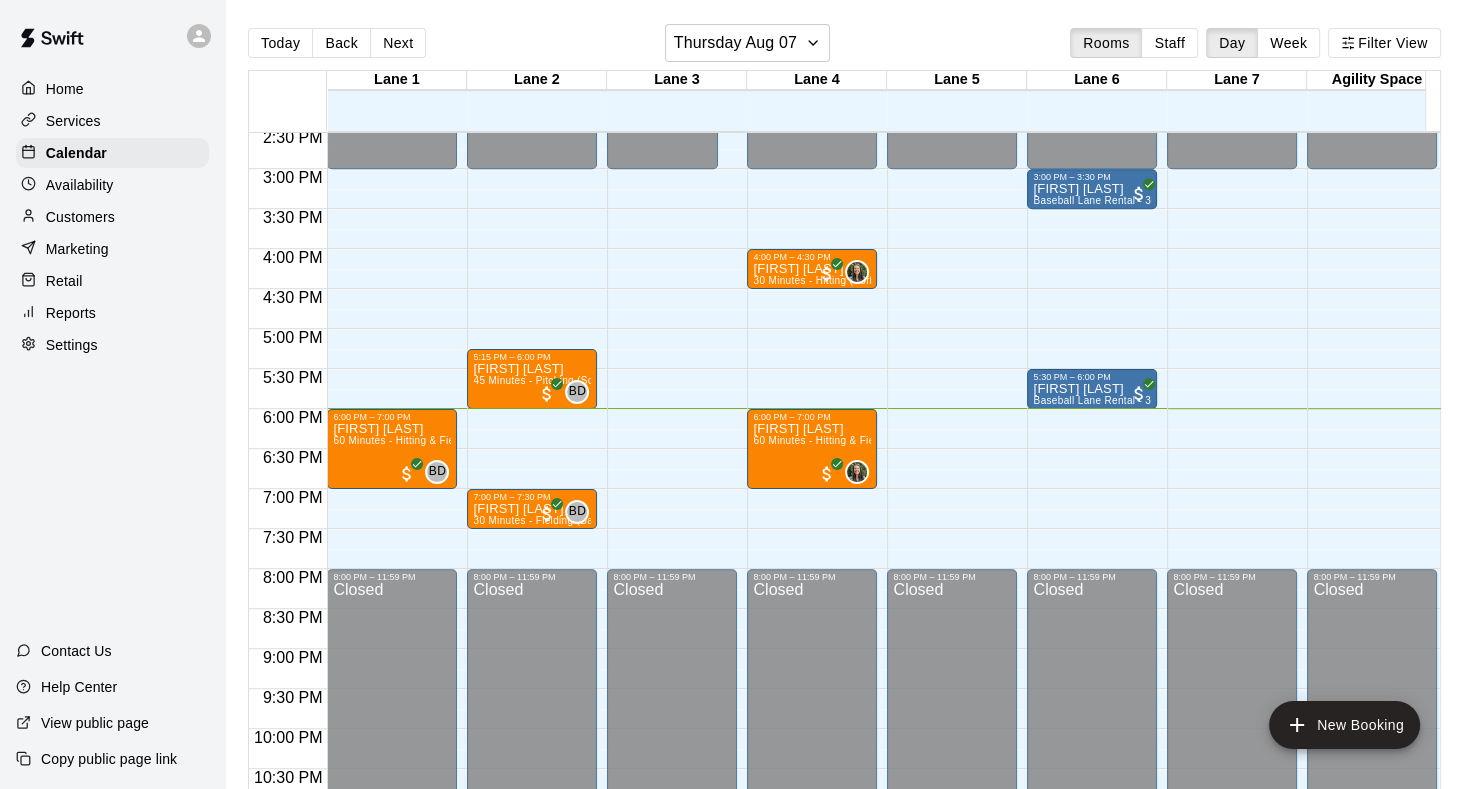 click on "Today Back Next Thursday Aug 07 Rooms Staff Day Week Filter View" at bounding box center [844, 47] 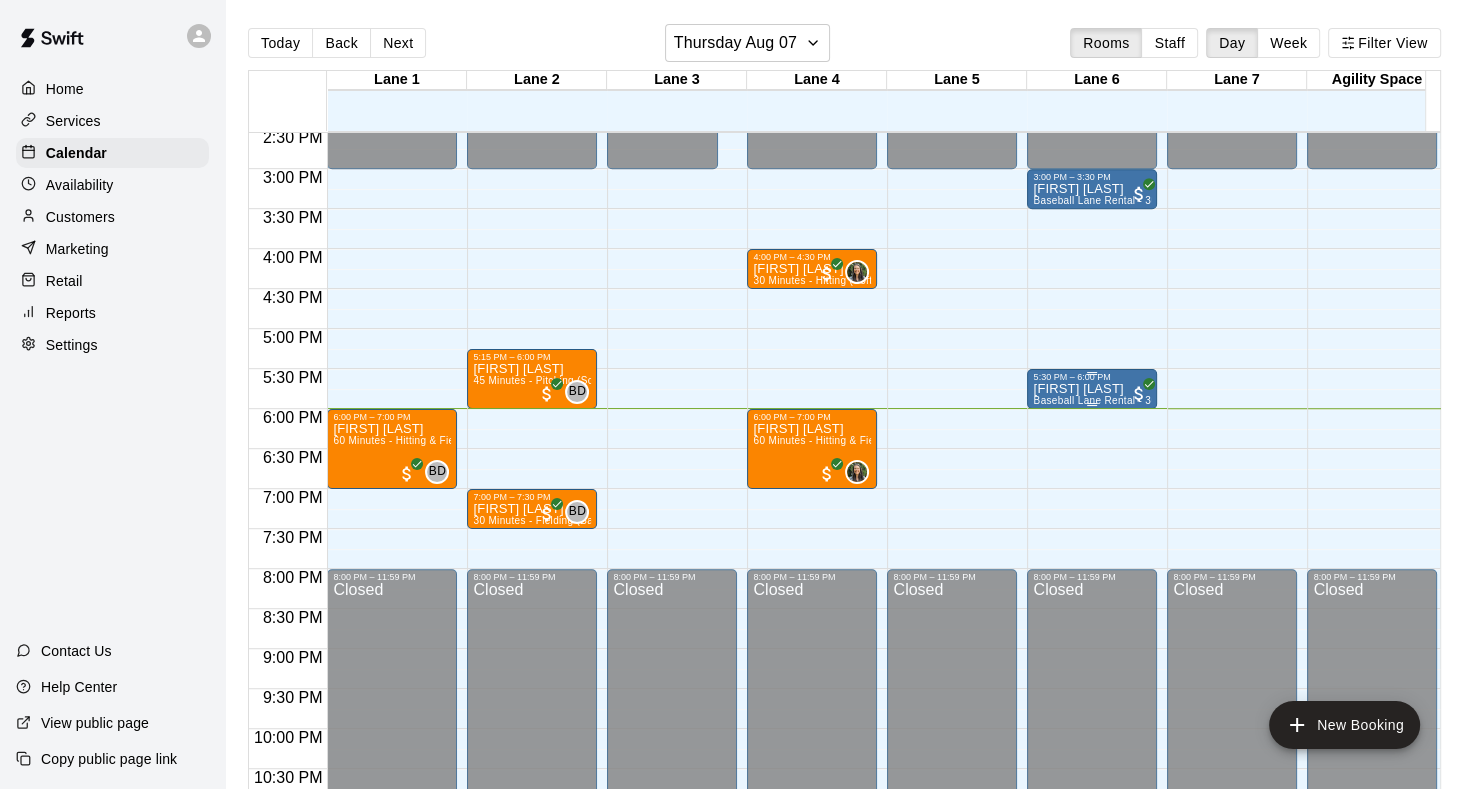 click on "Baseball Lane Rental - 30 Minutes" at bounding box center [1115, 400] 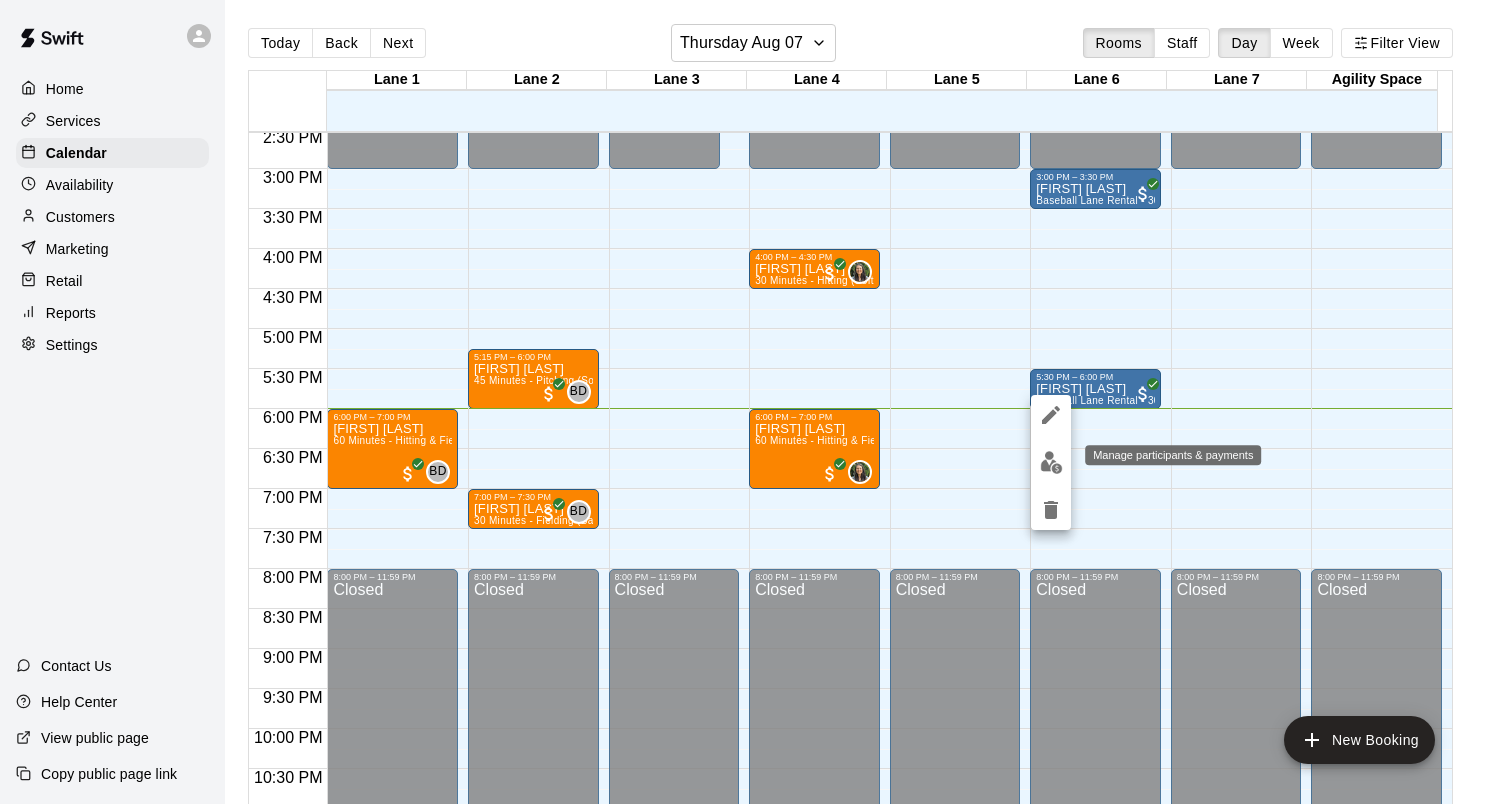 click at bounding box center (1051, 462) 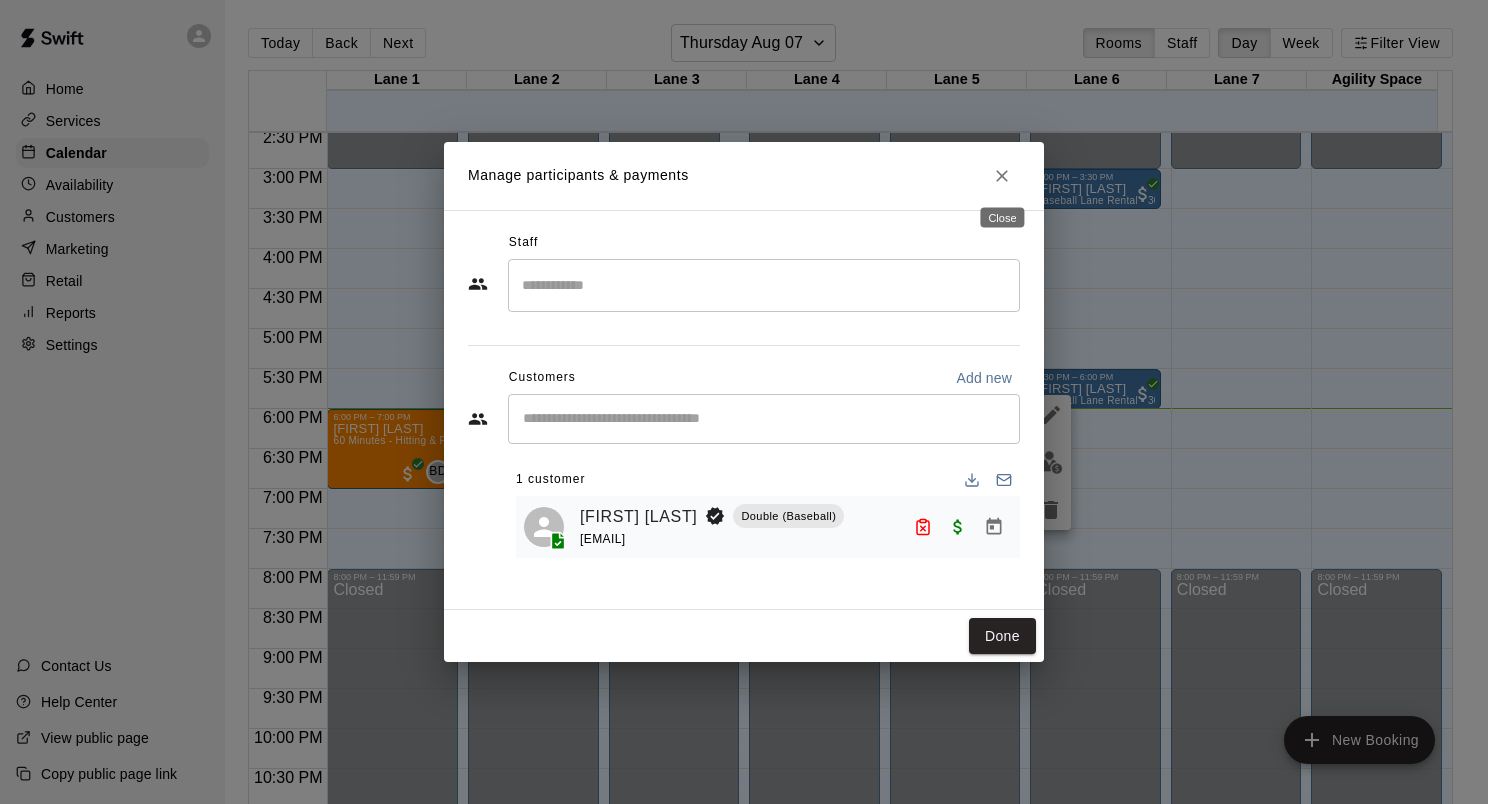 click 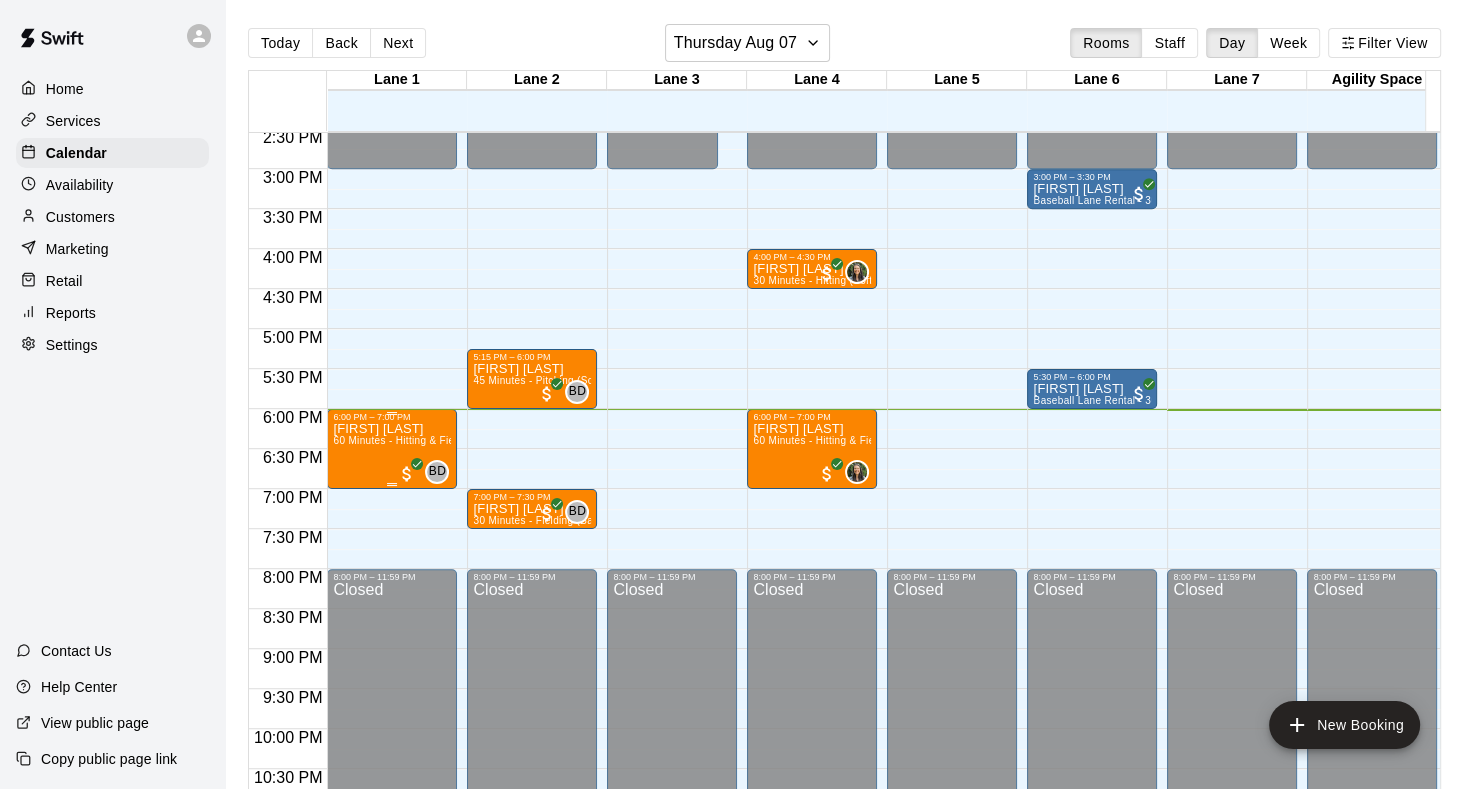 click on "[FIRST]  [LAST] 60 Minutes - Hitting & Fielding (Softball)" at bounding box center [392, 816] 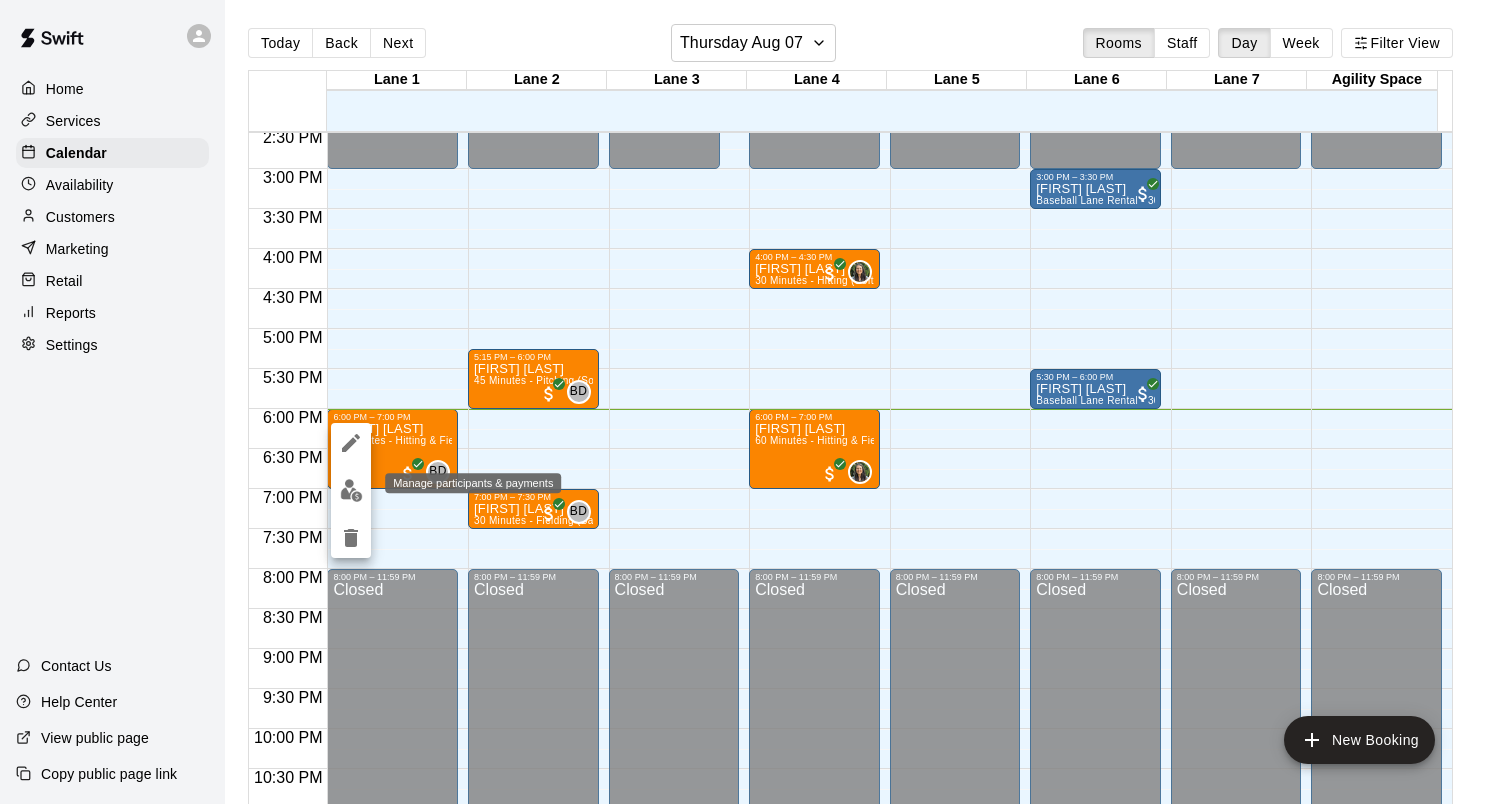 click at bounding box center [351, 490] 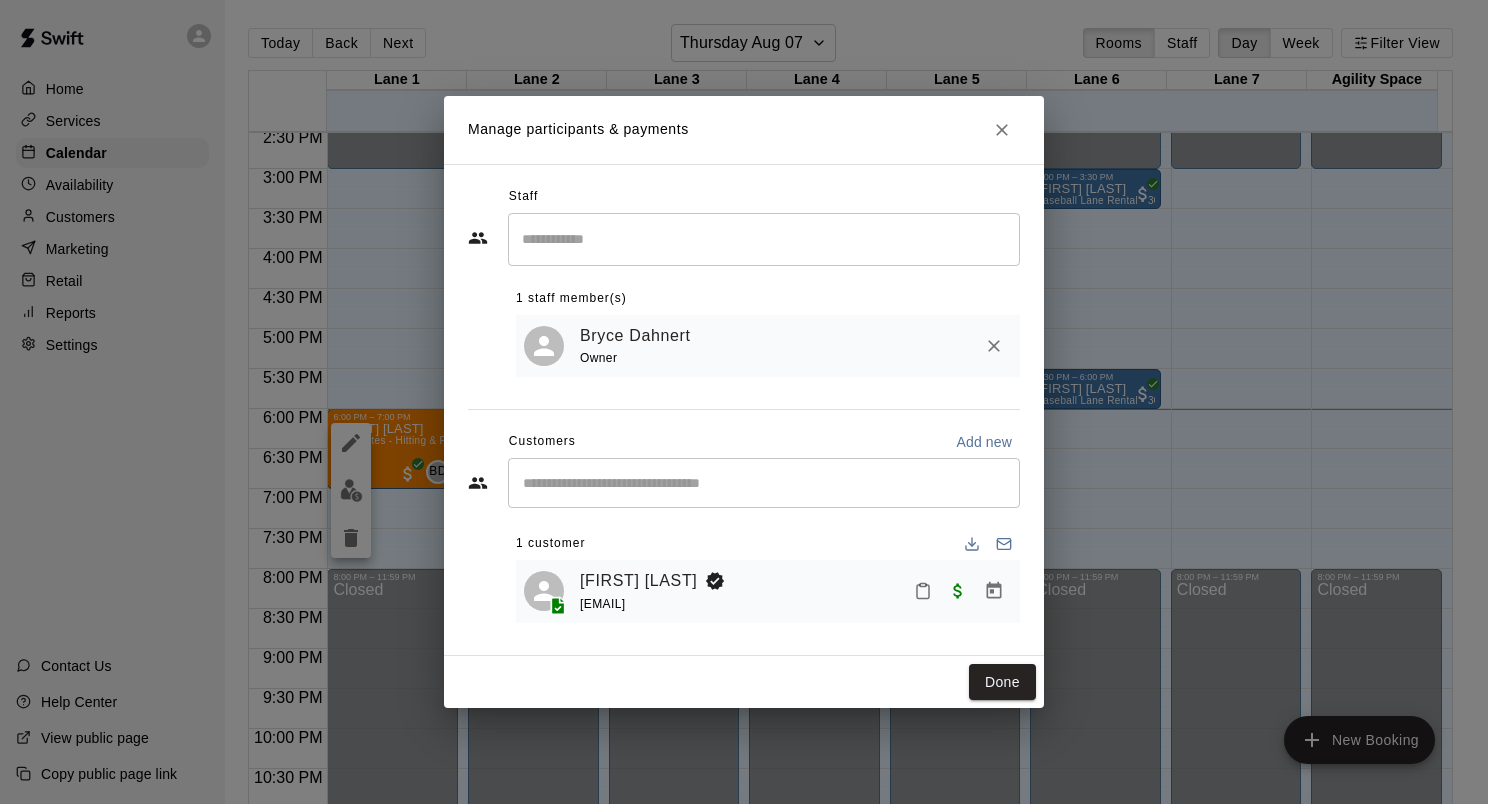 click 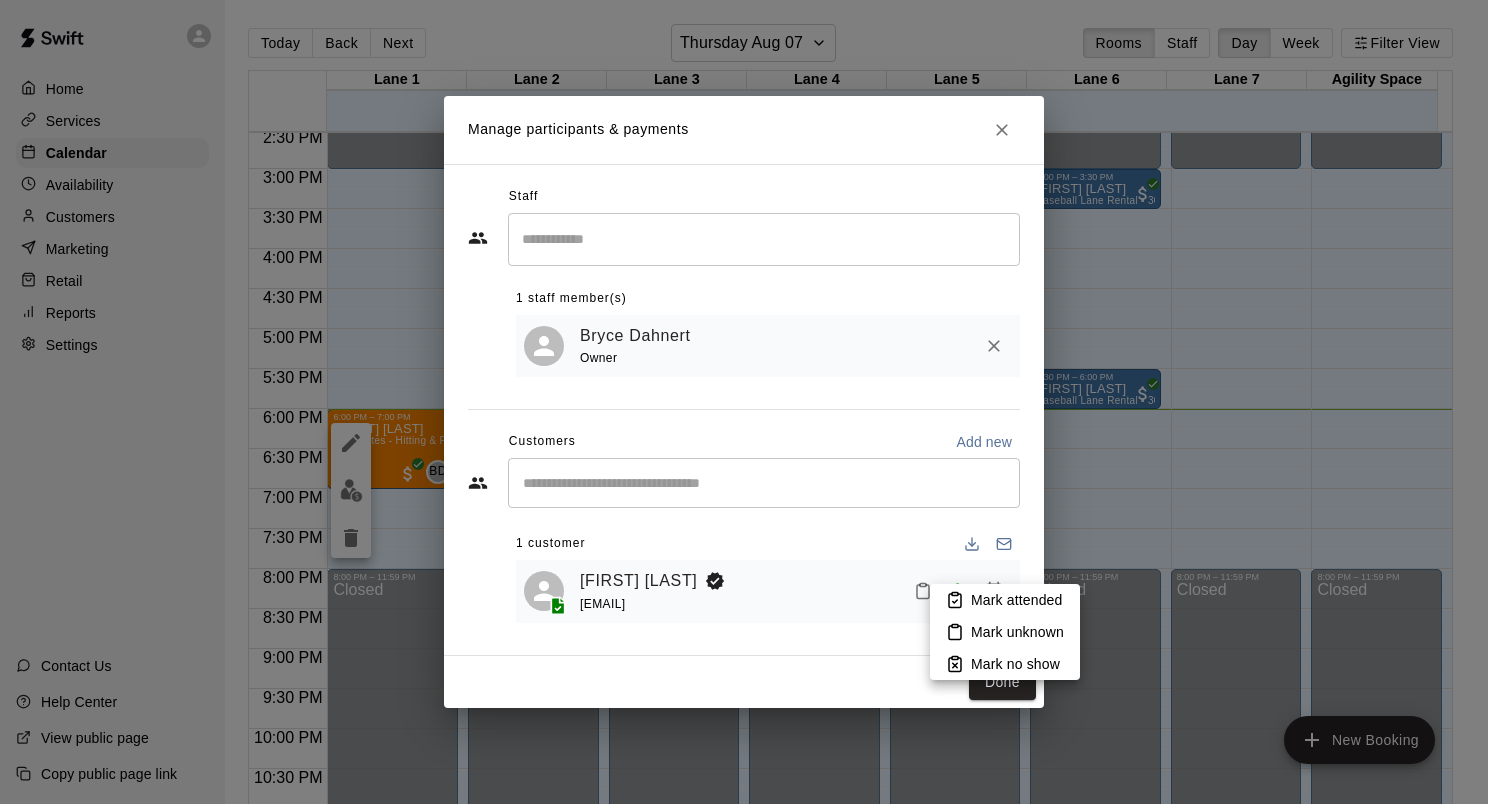 click on "Mark attended" at bounding box center [1005, 600] 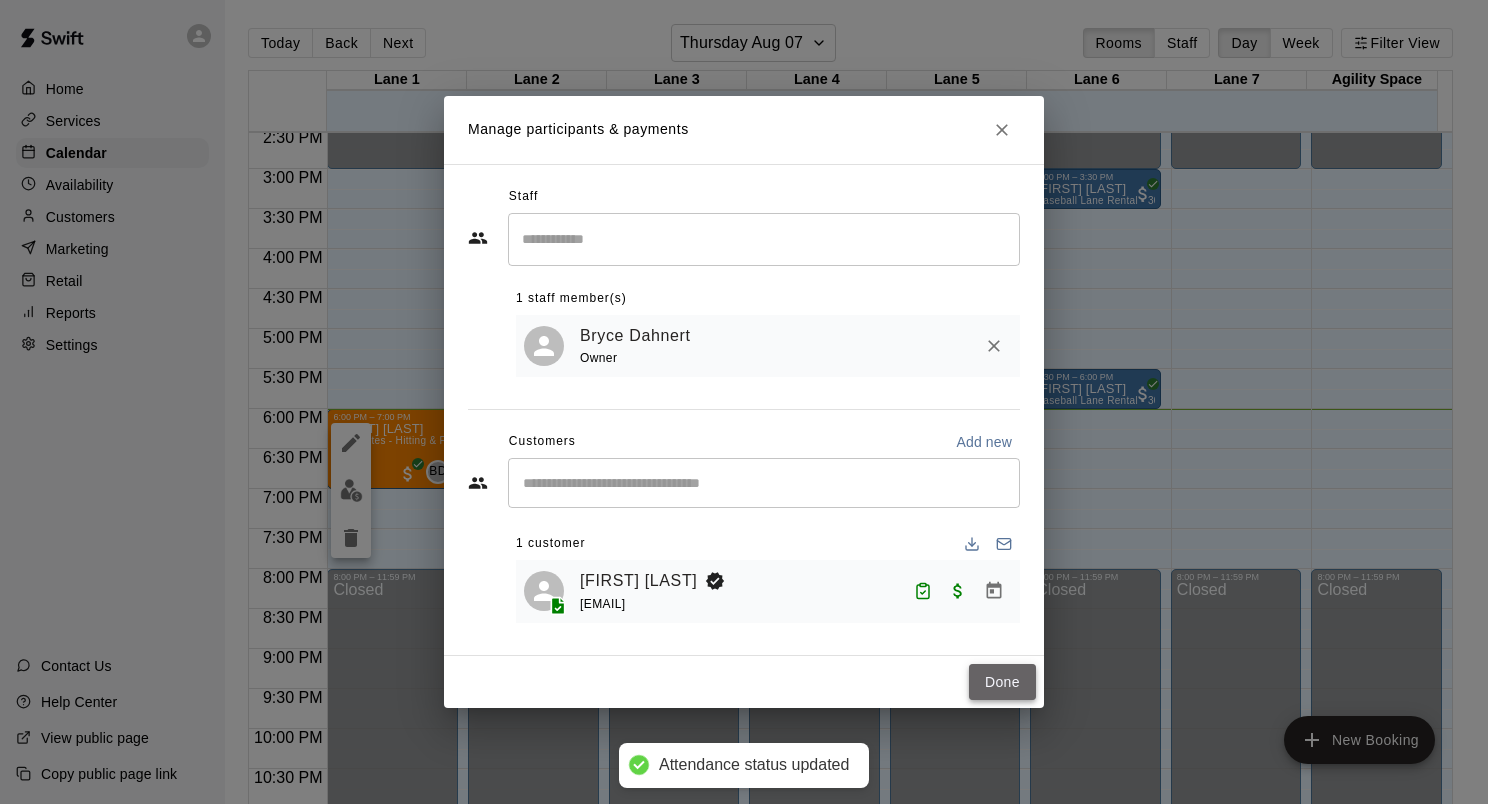 click on "Done" at bounding box center [1002, 682] 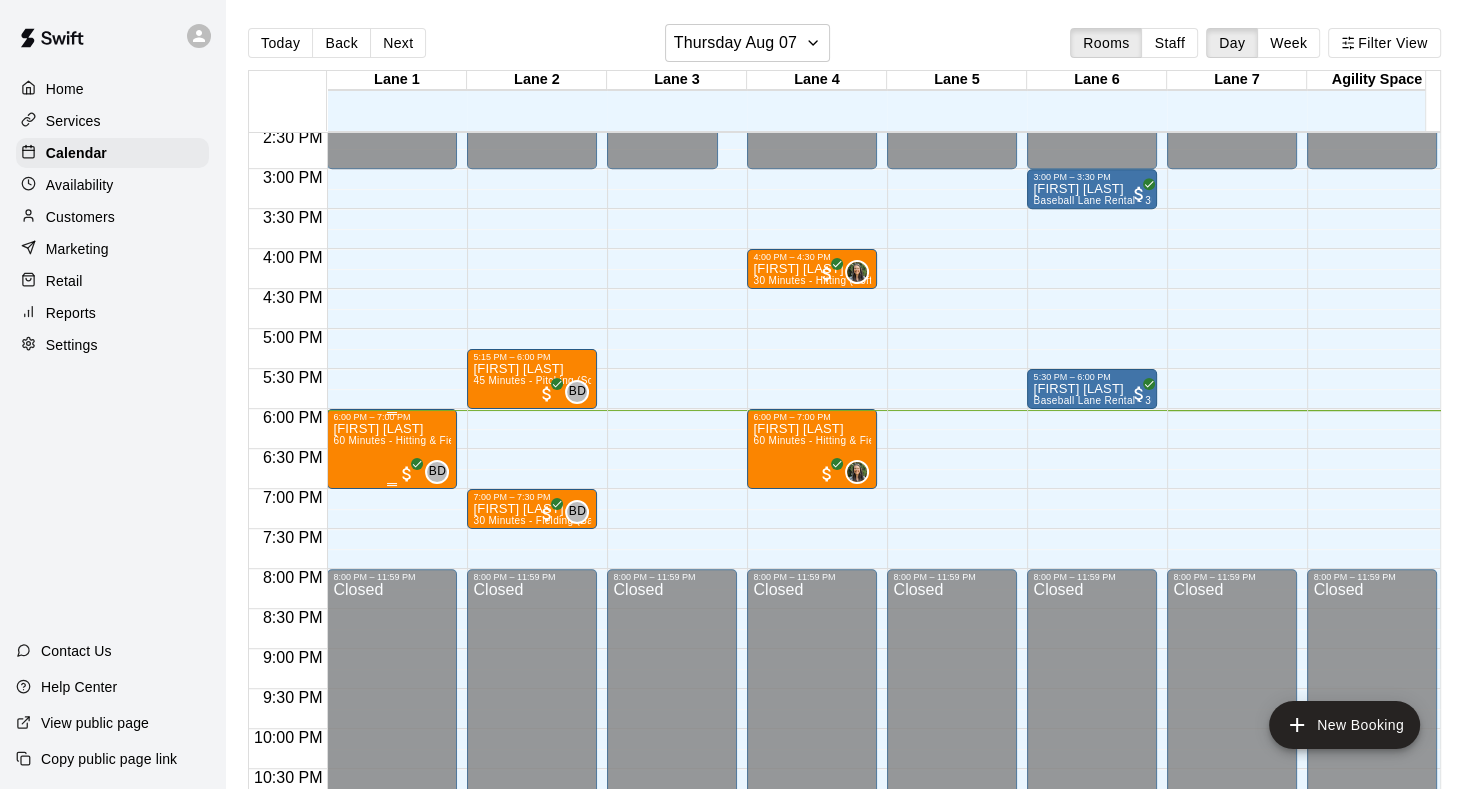 click on "[FIRST]  [LAST] 60 Minutes - Hitting & Fielding (Softball)" at bounding box center (392, 816) 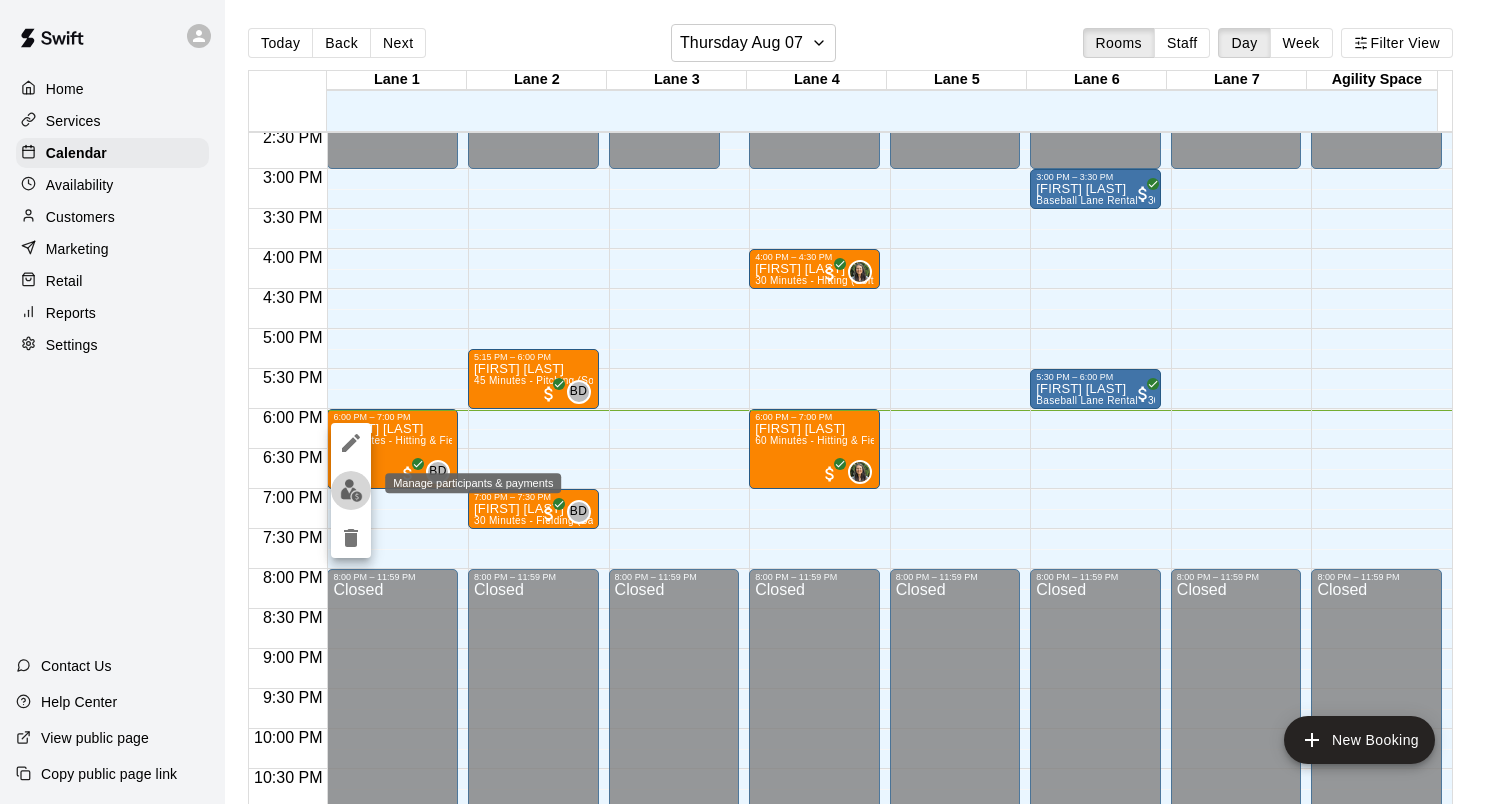 click at bounding box center (351, 490) 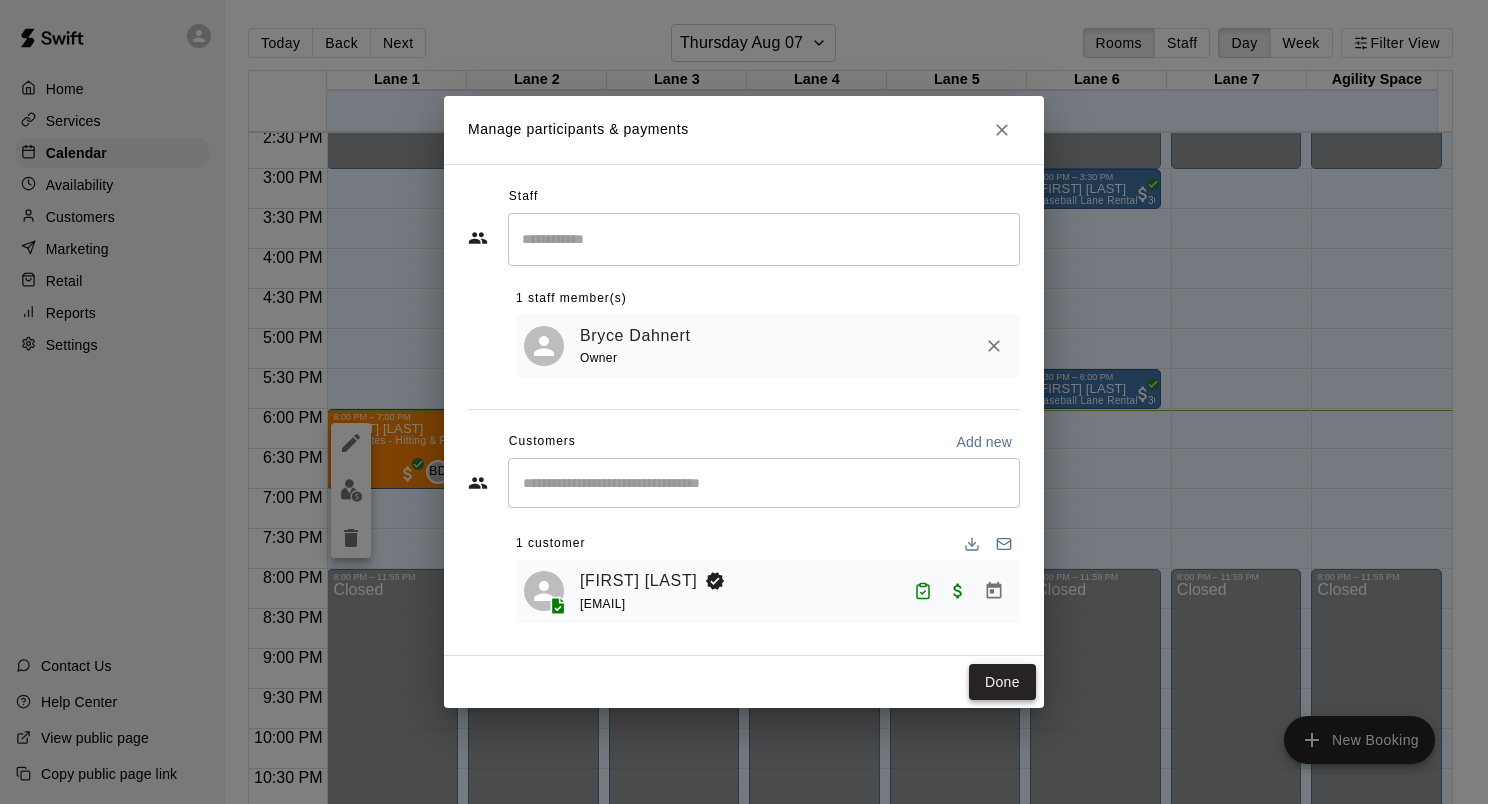 click on "Done" at bounding box center (1002, 682) 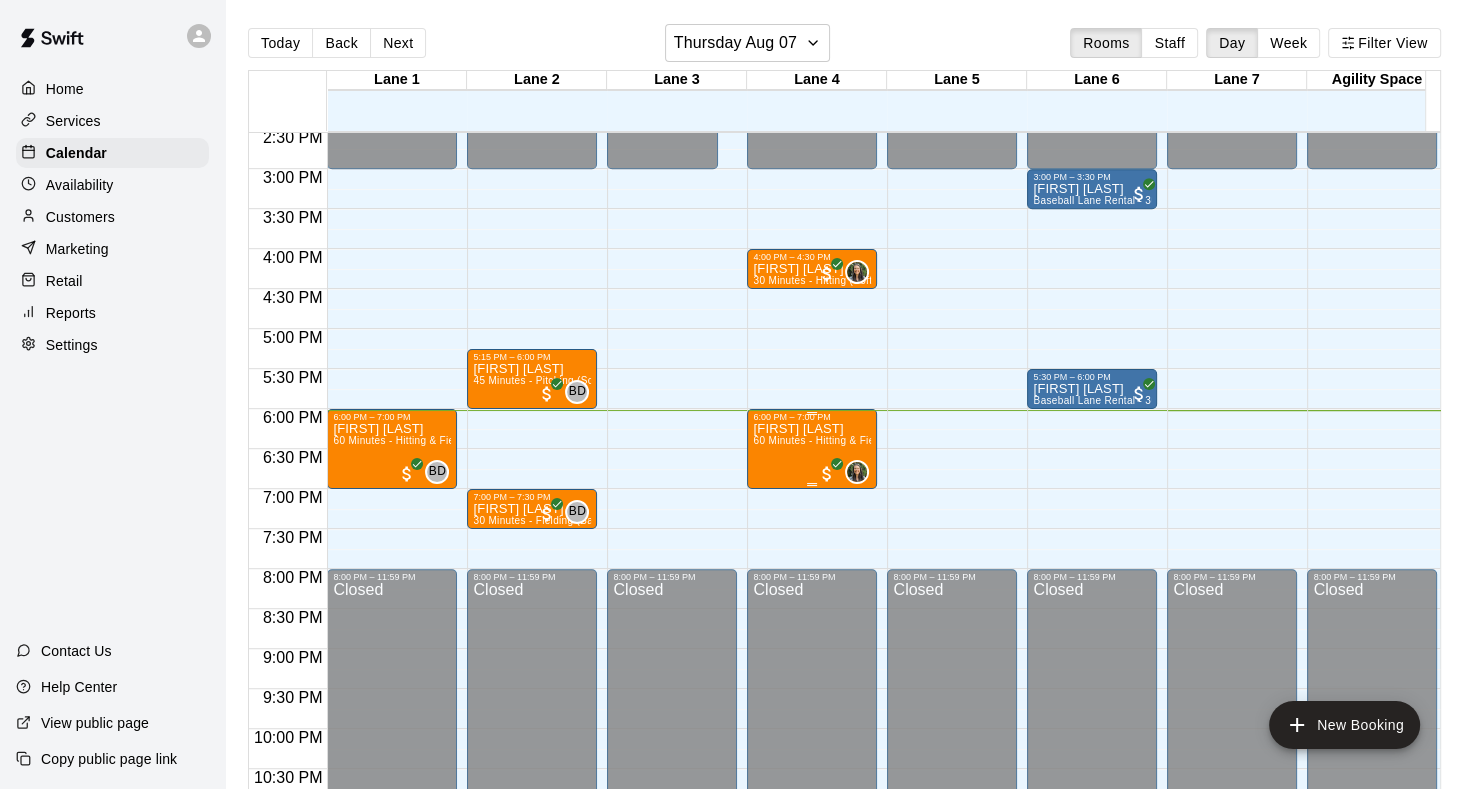 click on "[FIRST] [LAST] 60 Minutes - Hitting & Fielding (Softball)" at bounding box center [812, 816] 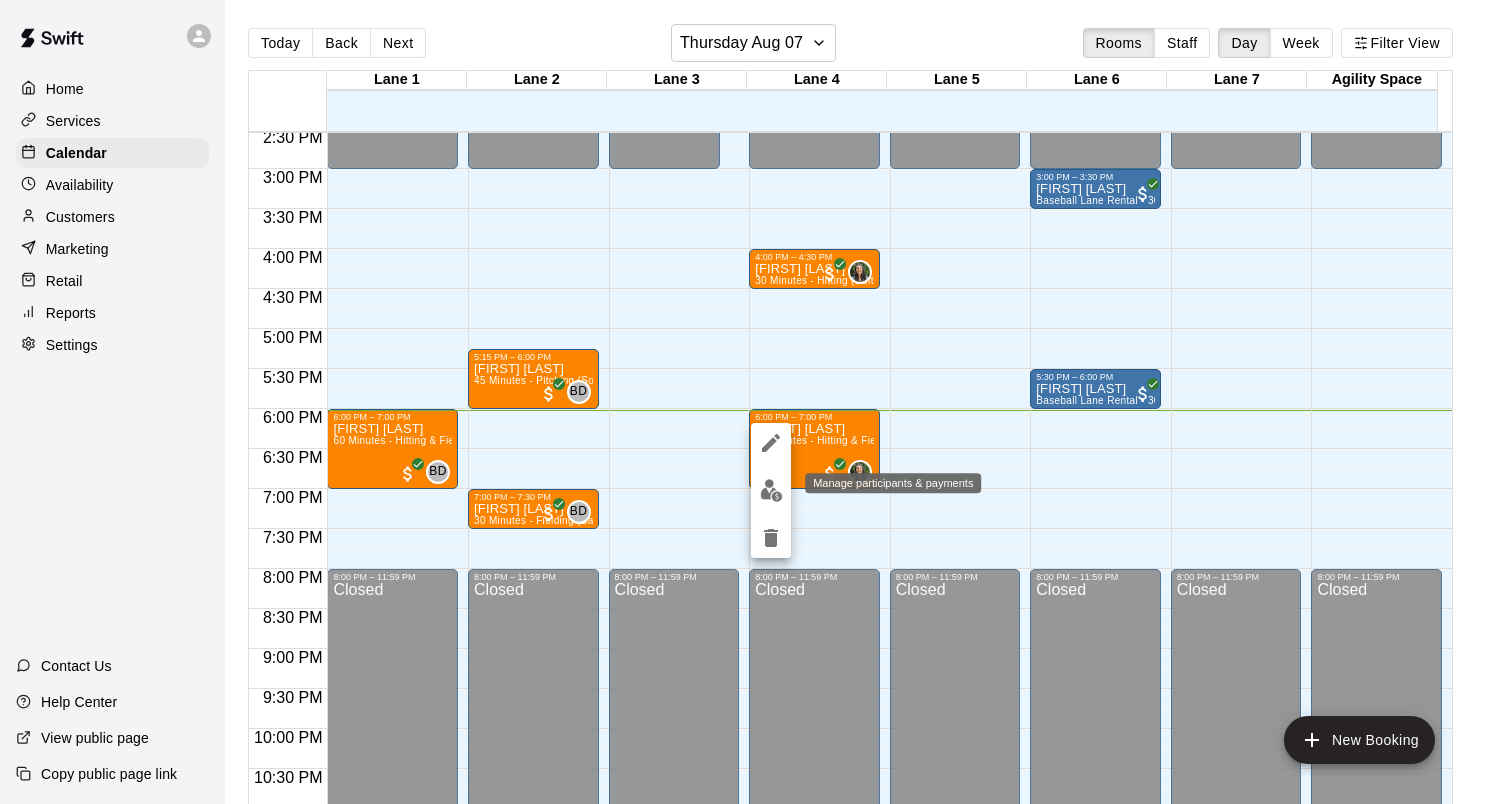 click at bounding box center [771, 490] 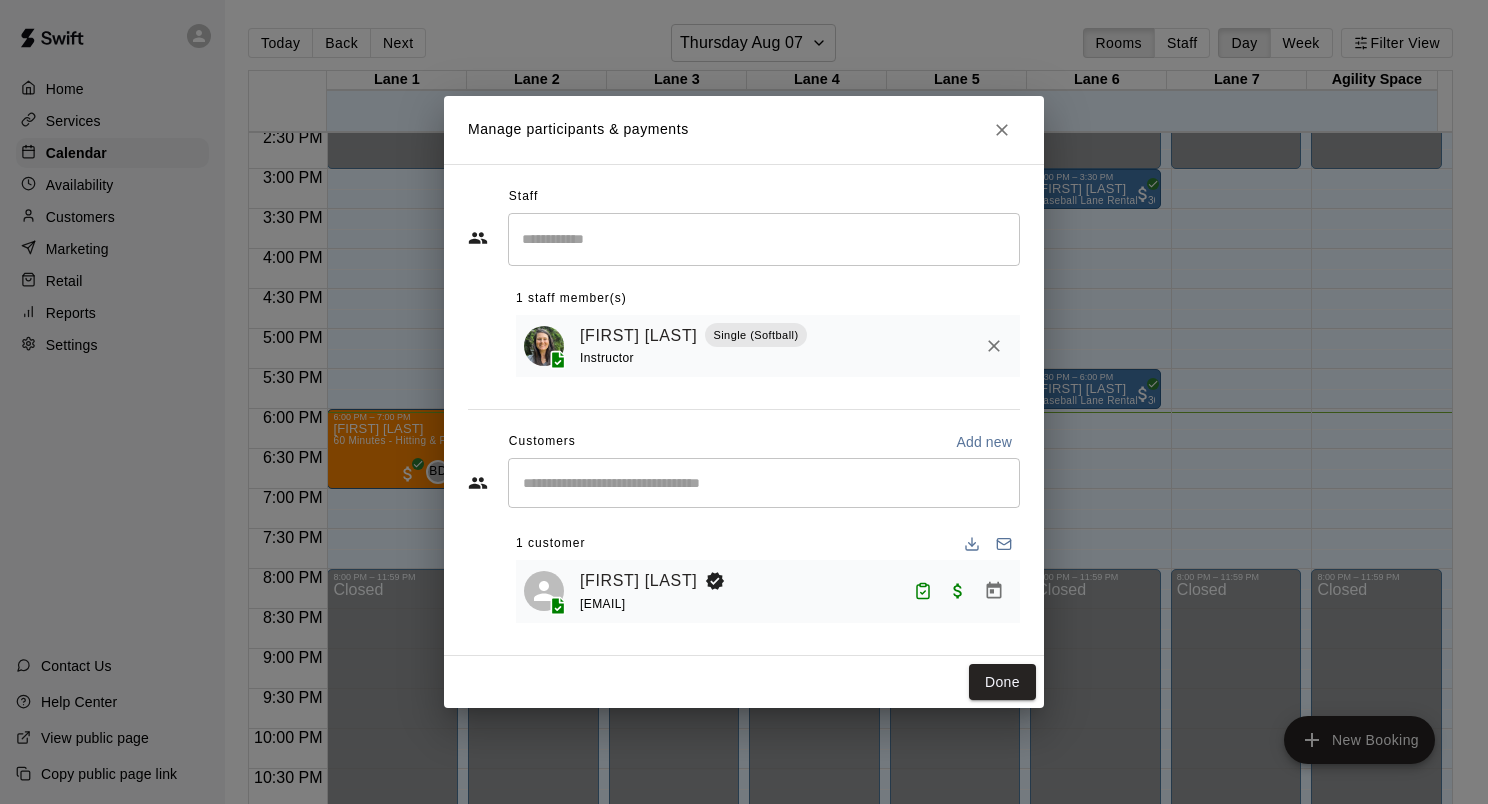 click on "Staff" at bounding box center [744, 197] 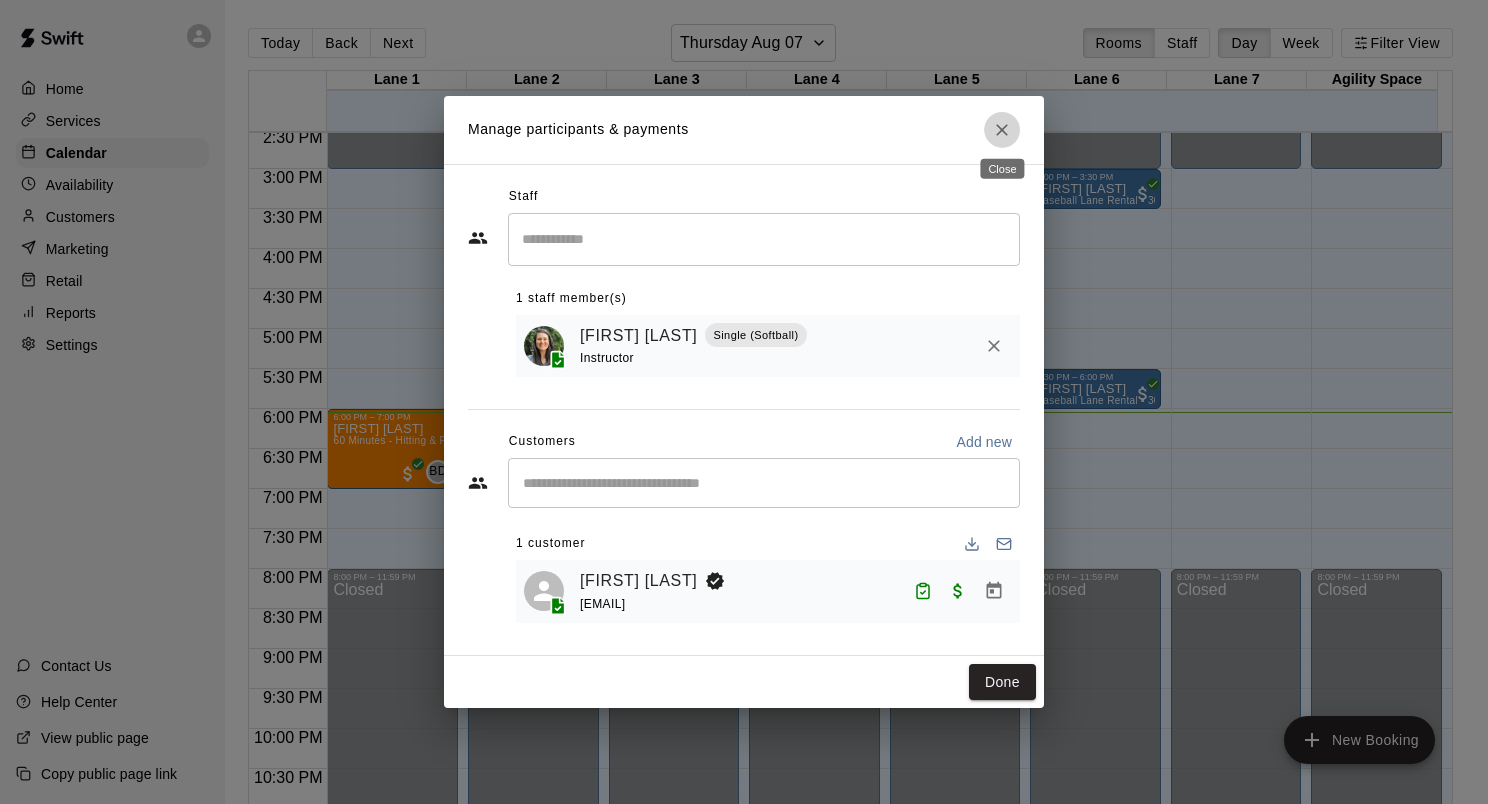 click 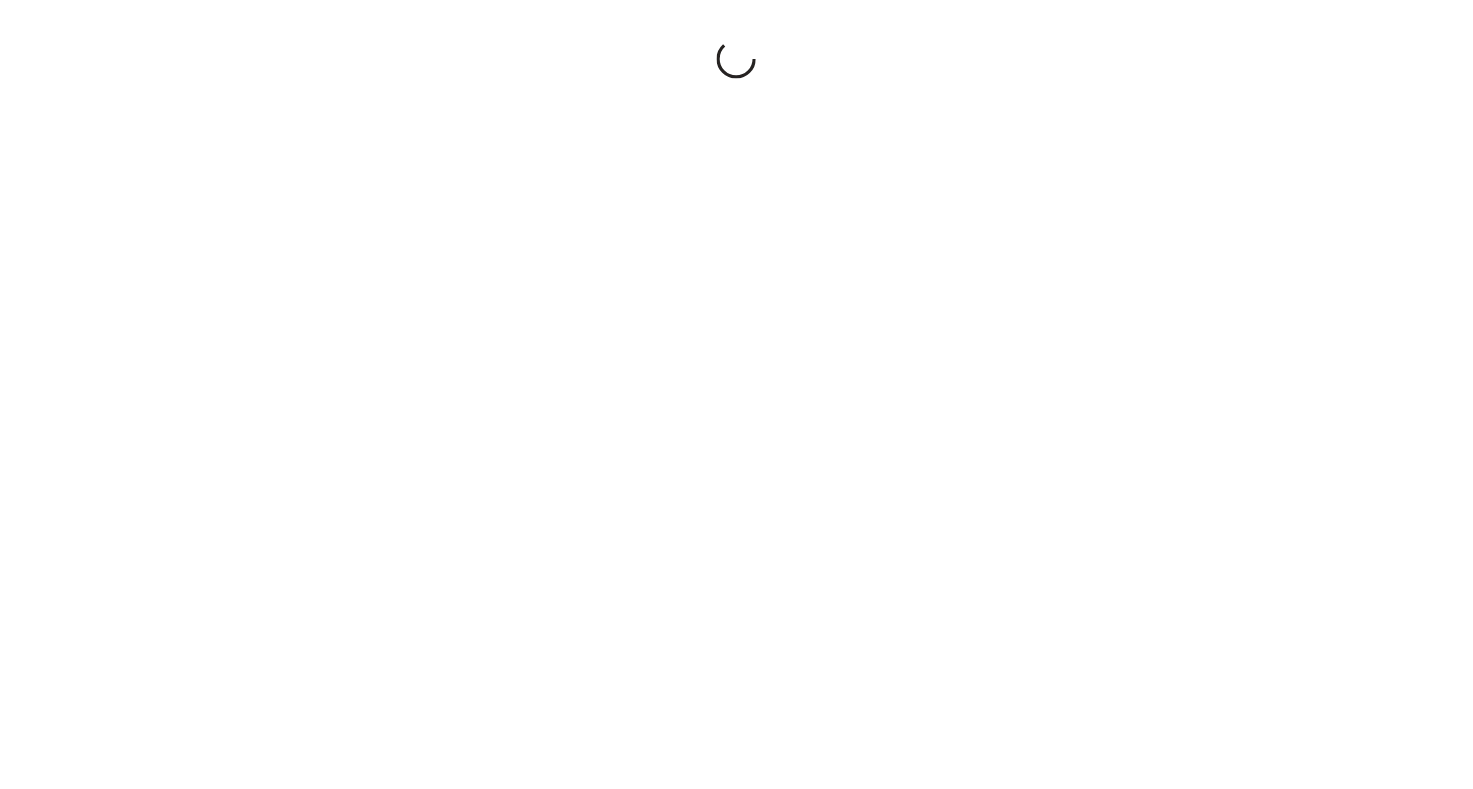 scroll, scrollTop: 0, scrollLeft: 0, axis: both 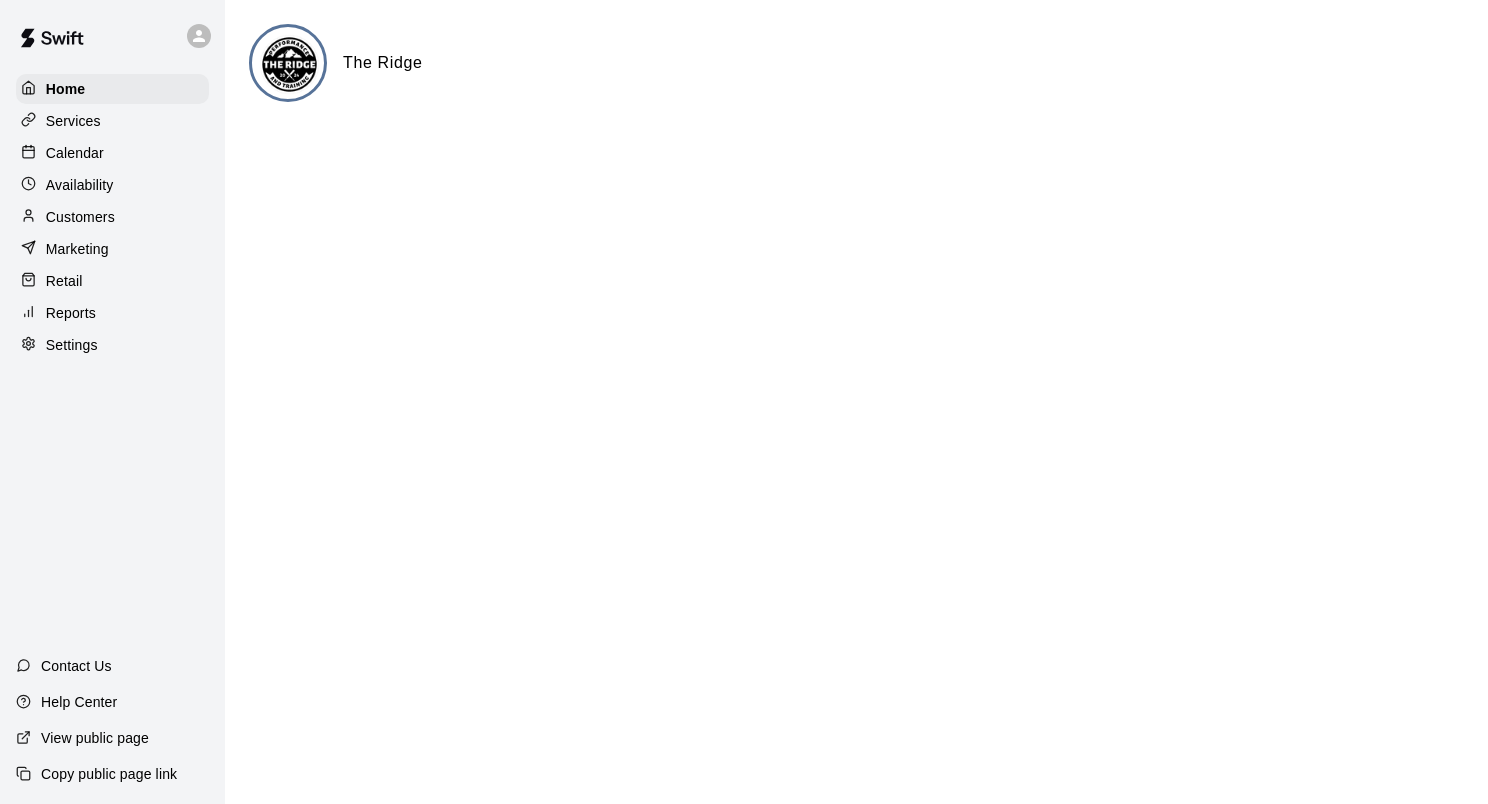 click on "Calendar" at bounding box center (75, 153) 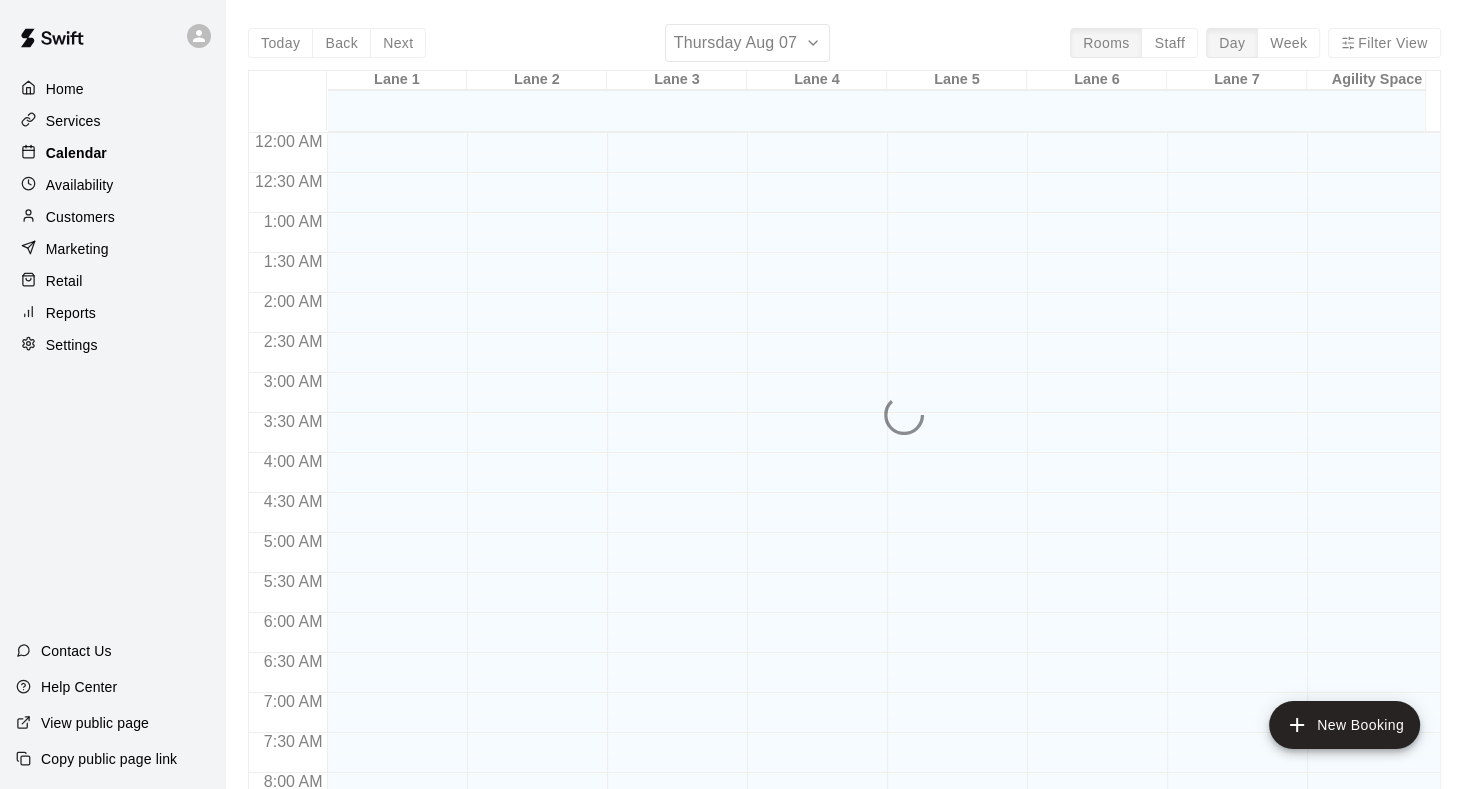 scroll, scrollTop: 1164, scrollLeft: 0, axis: vertical 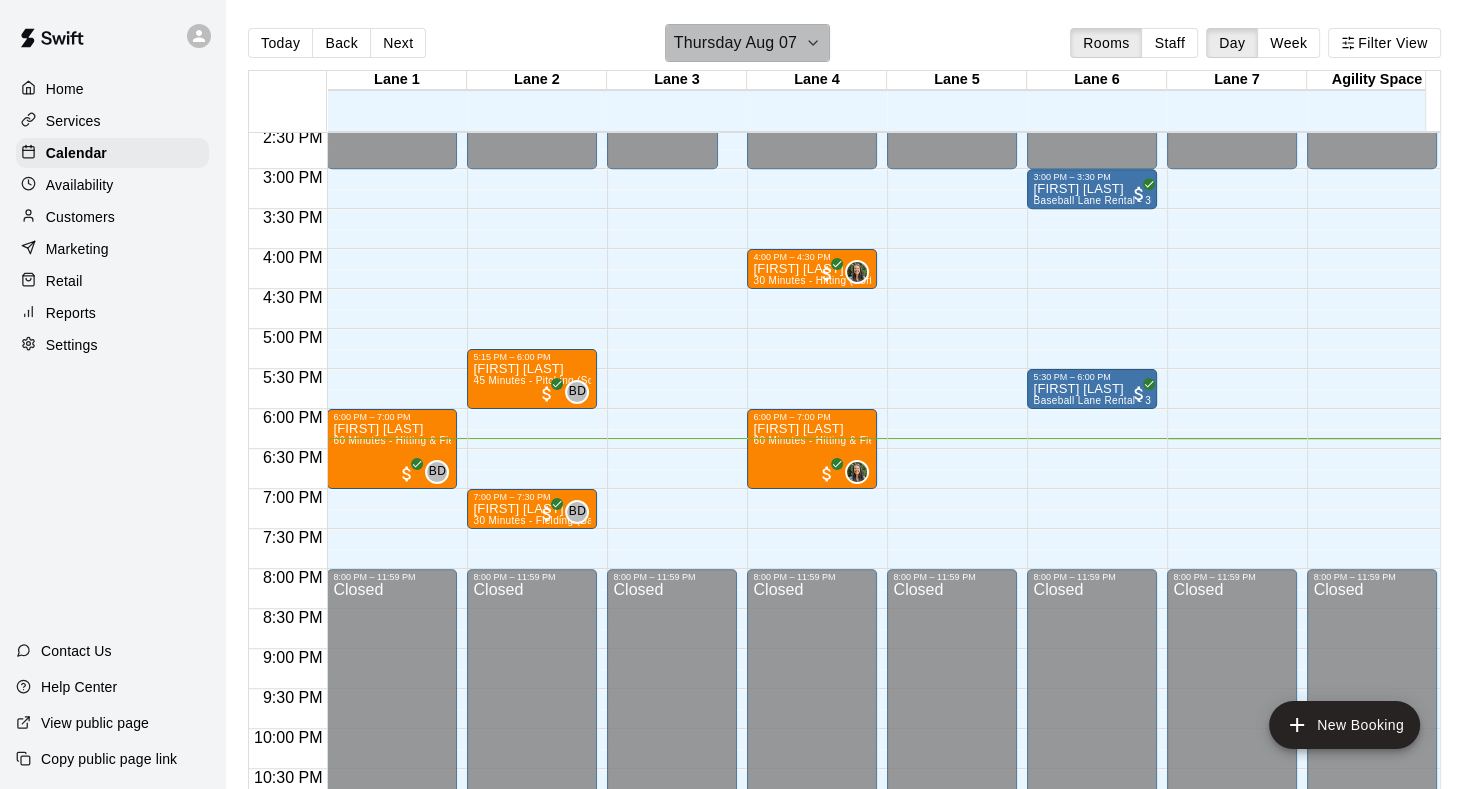 click 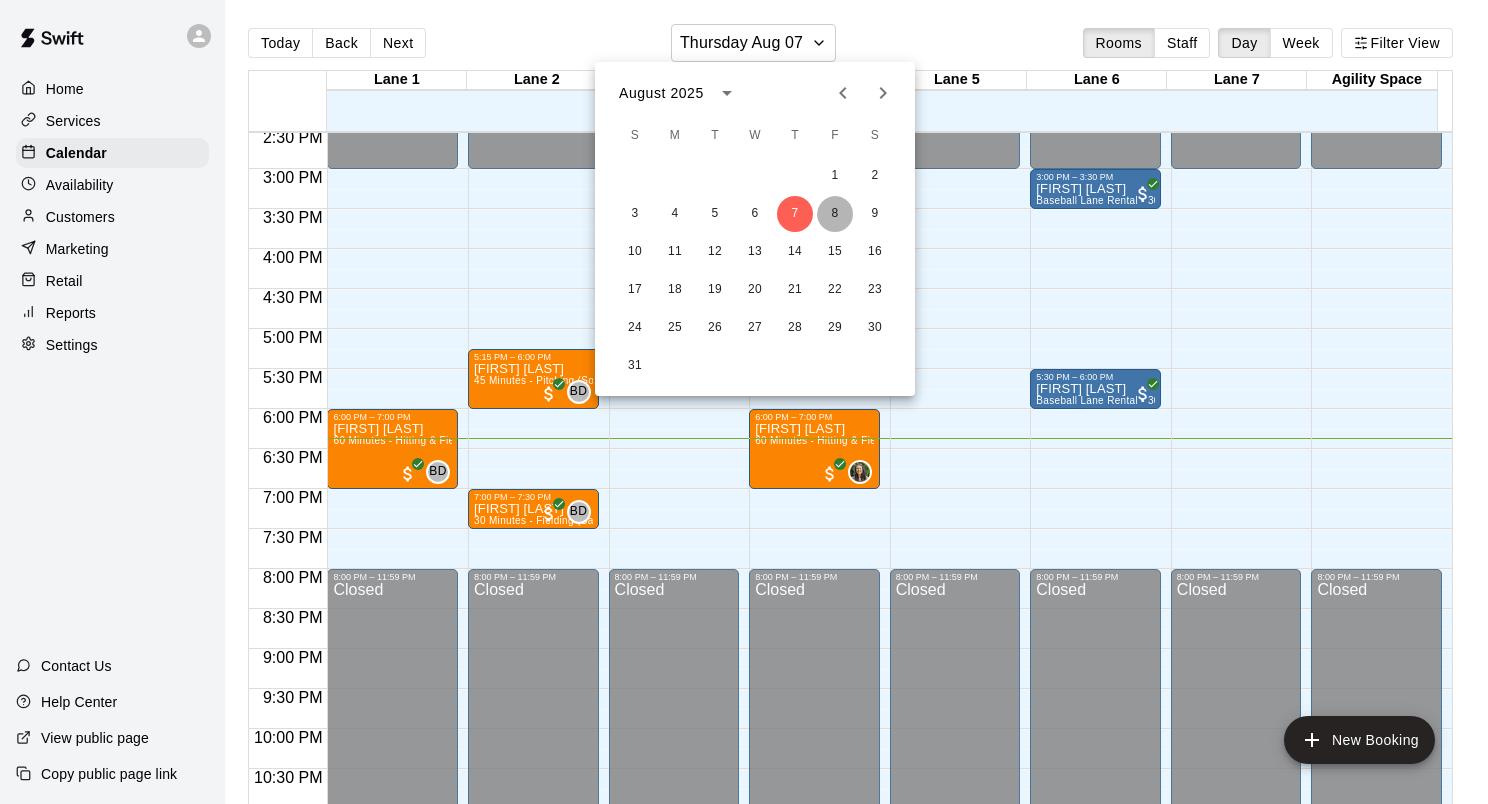 click on "8" at bounding box center [835, 214] 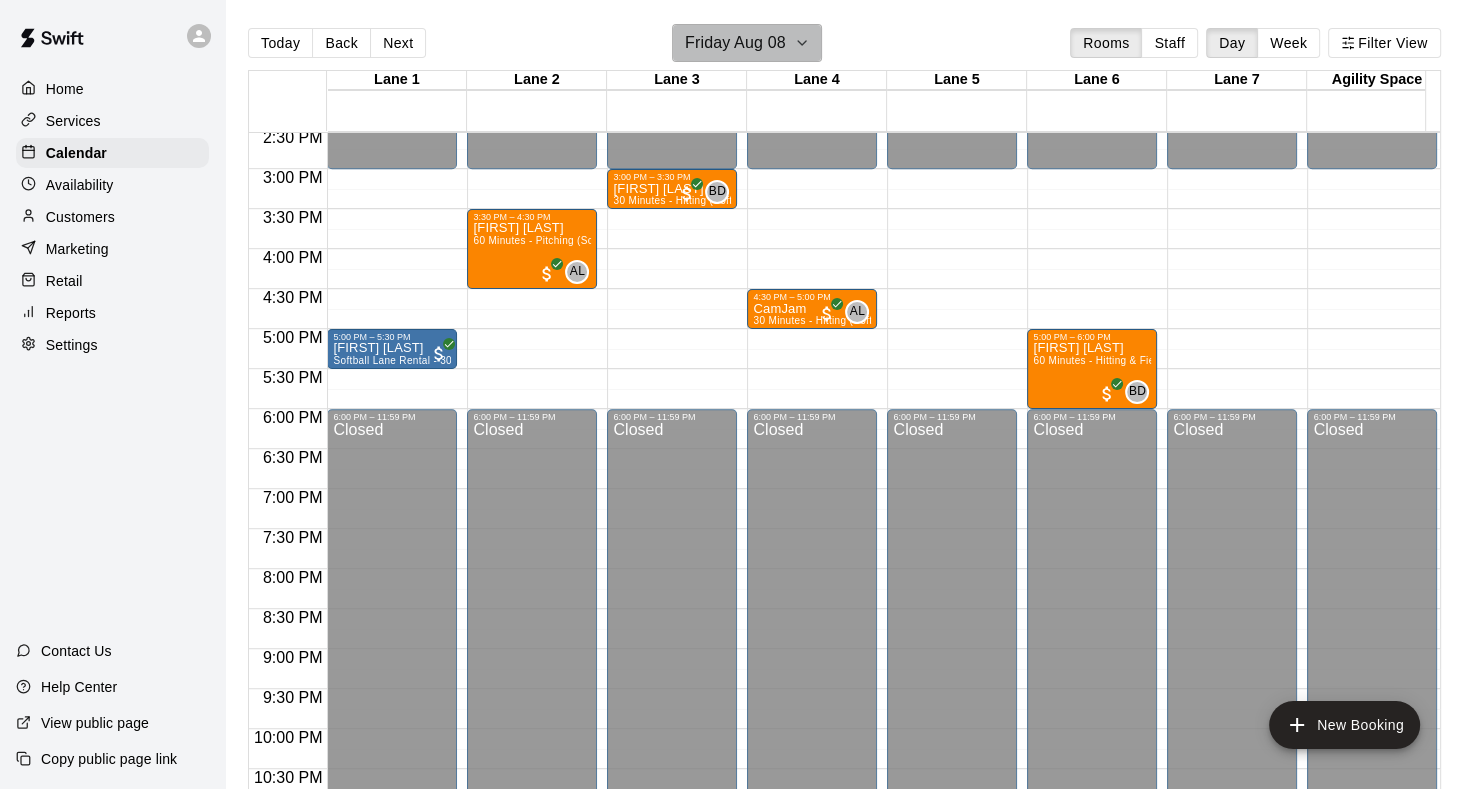 click 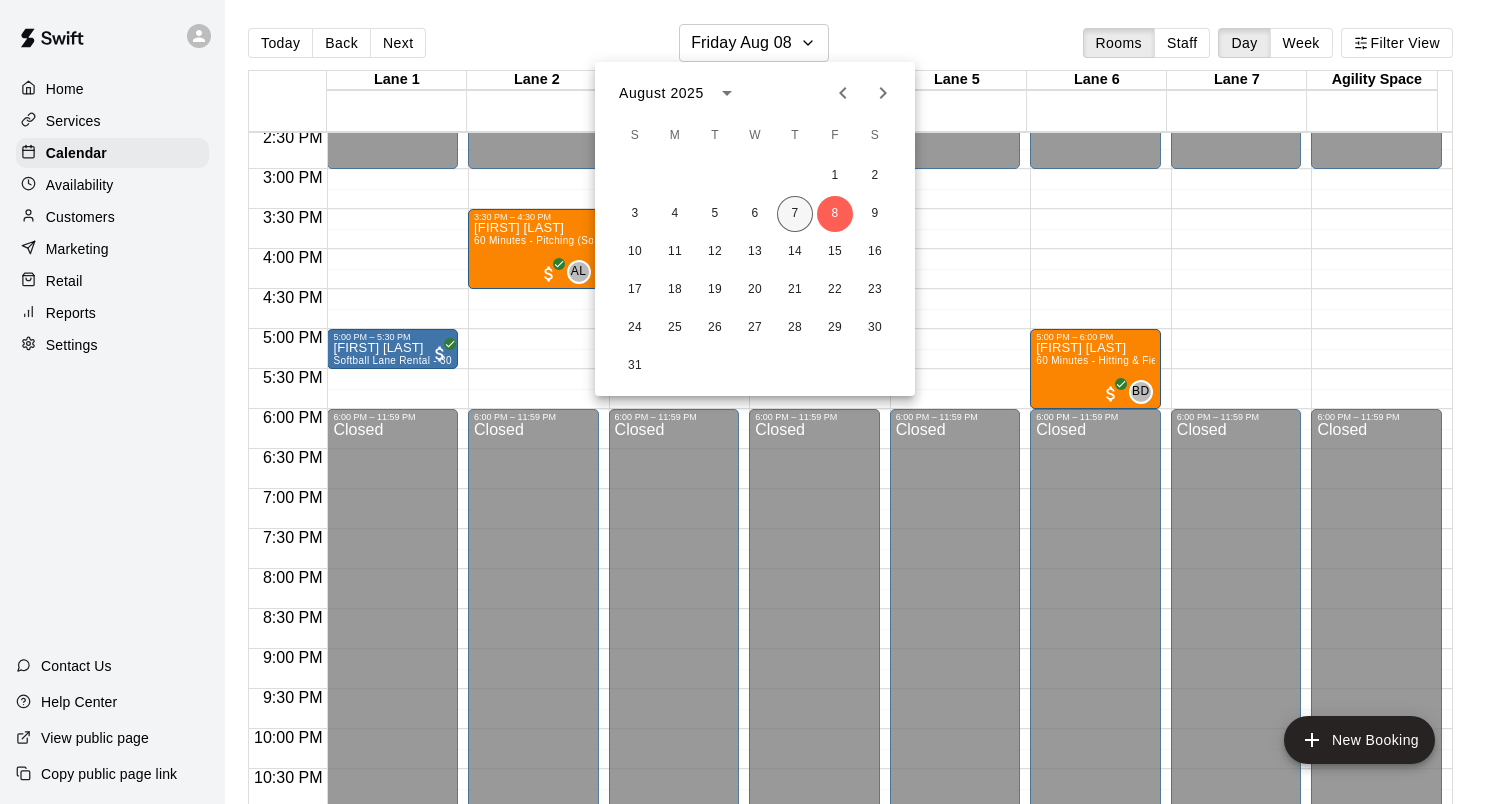 click on "7" at bounding box center [795, 214] 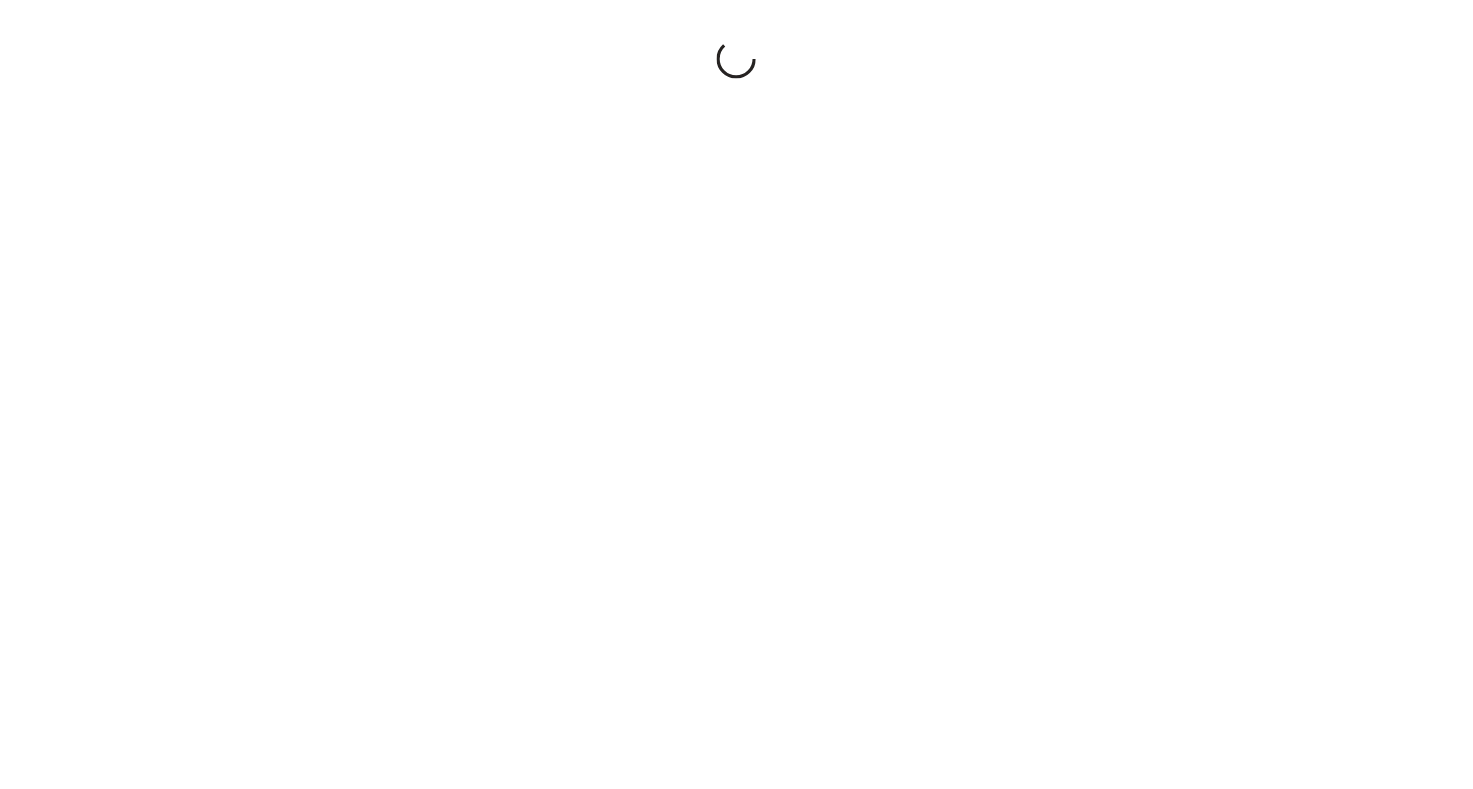 scroll, scrollTop: 0, scrollLeft: 0, axis: both 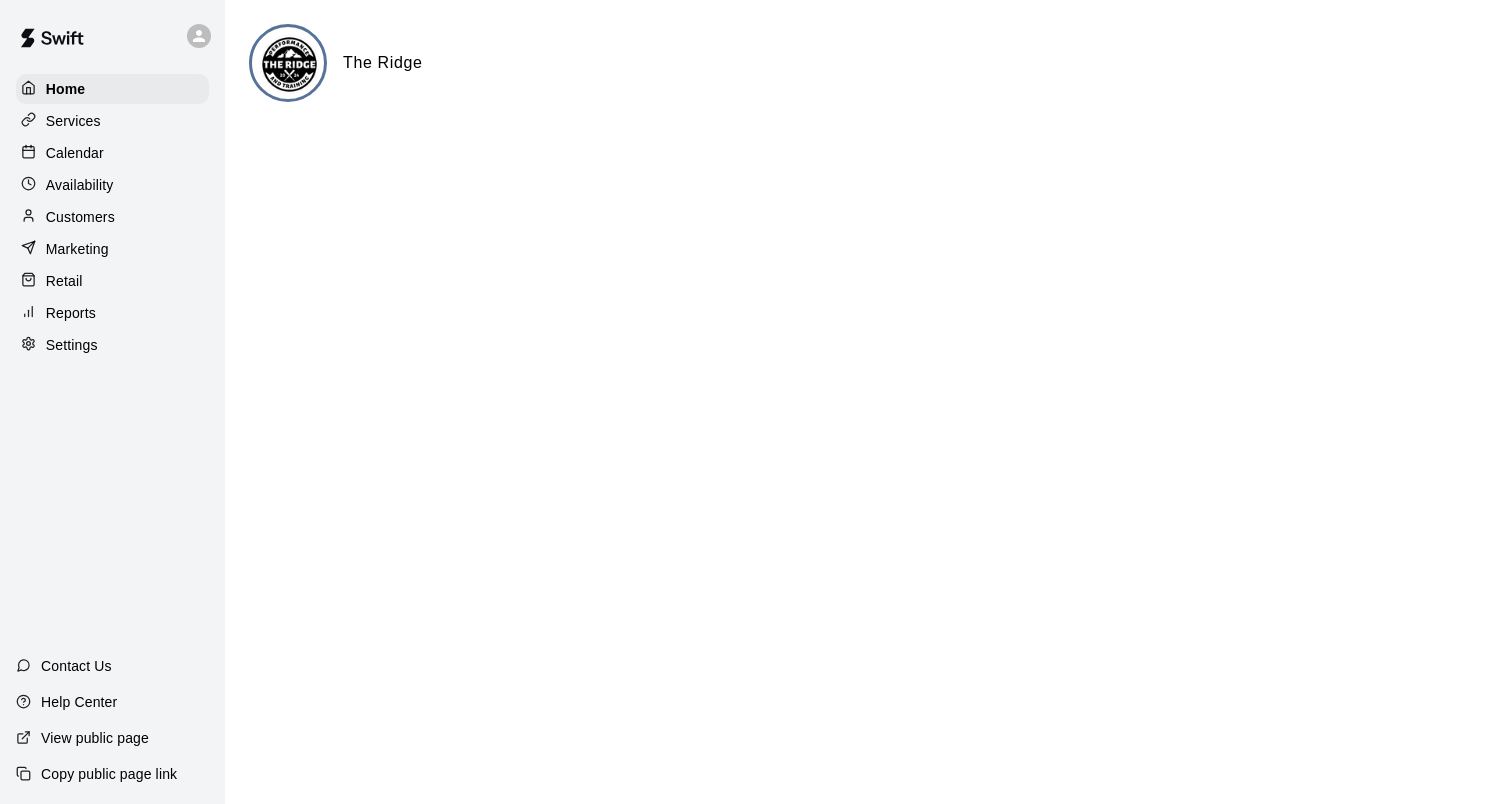 click on "Calendar" at bounding box center (112, 153) 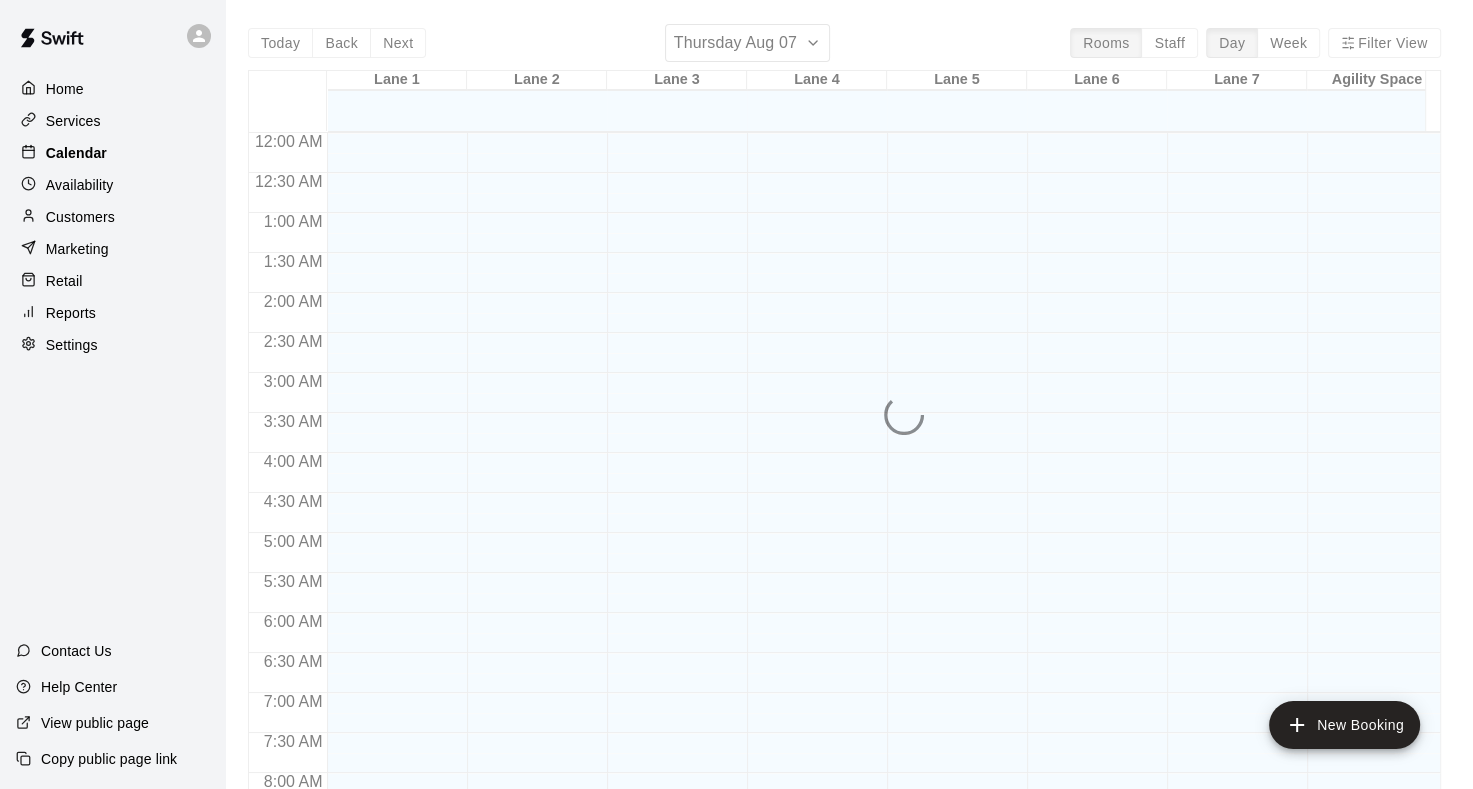 scroll, scrollTop: 1164, scrollLeft: 0, axis: vertical 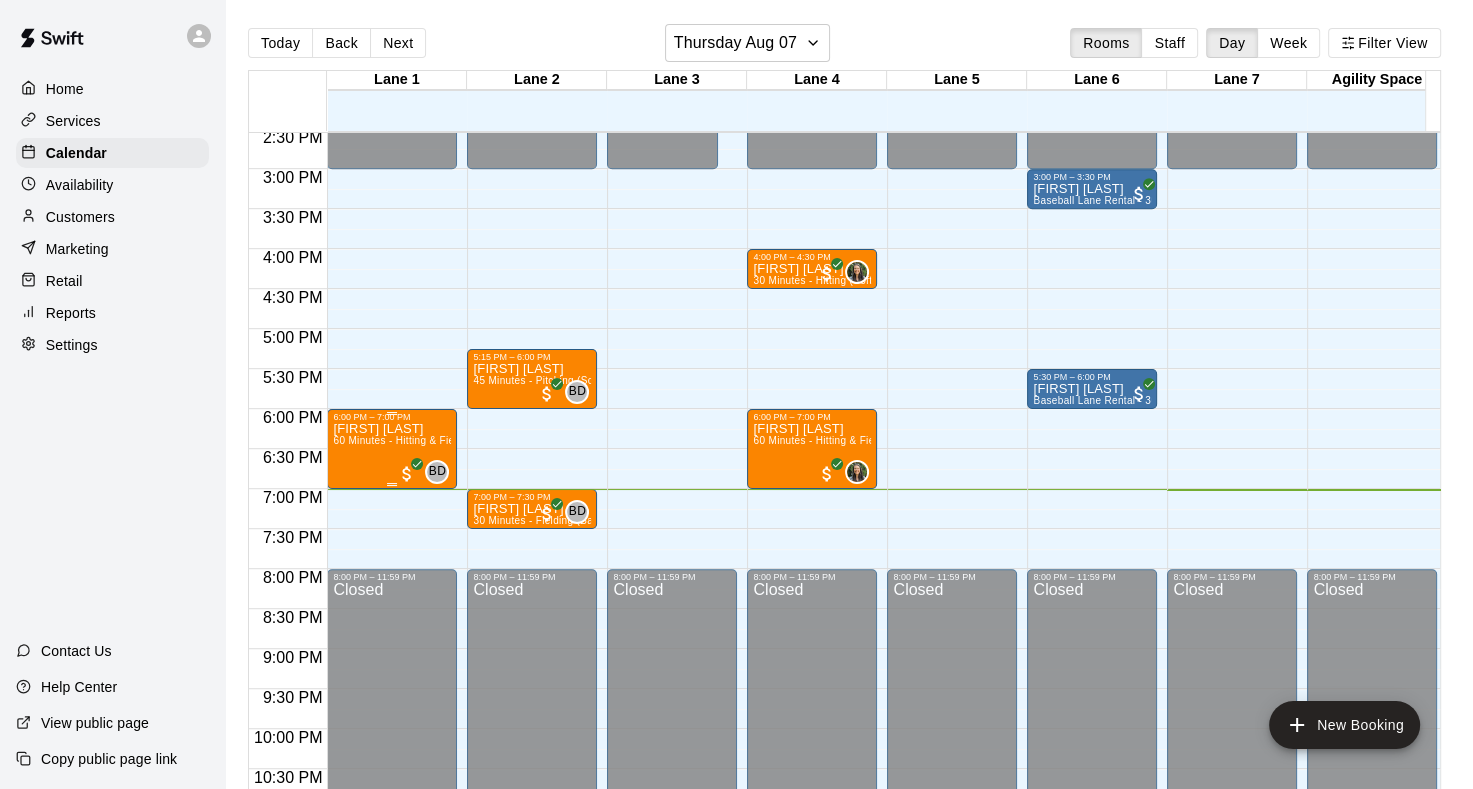 click on "[FIRST] [LAST] 60 Minutes - Hitting & Fielding (Softball)" at bounding box center [392, 816] 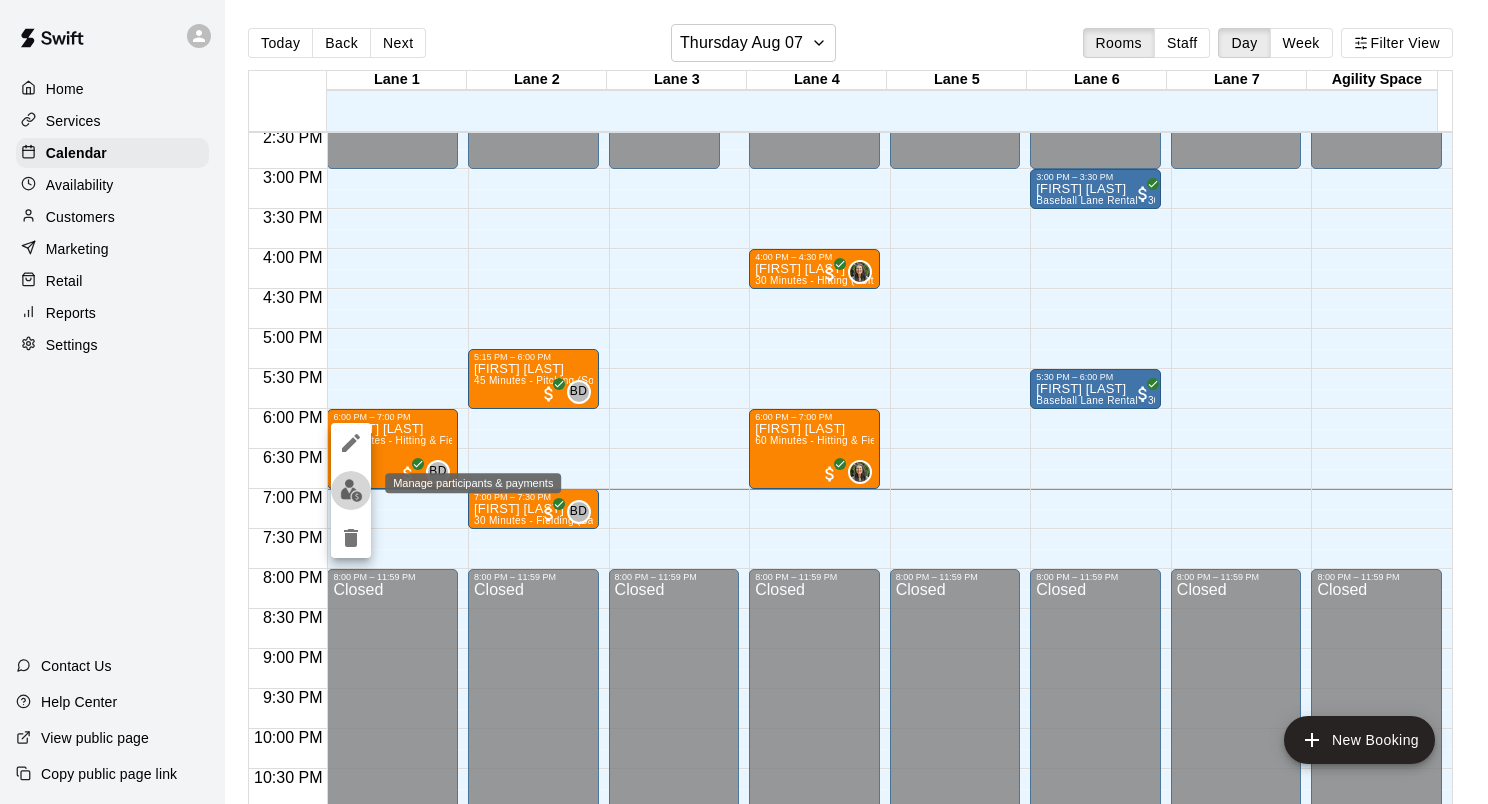 click at bounding box center [351, 490] 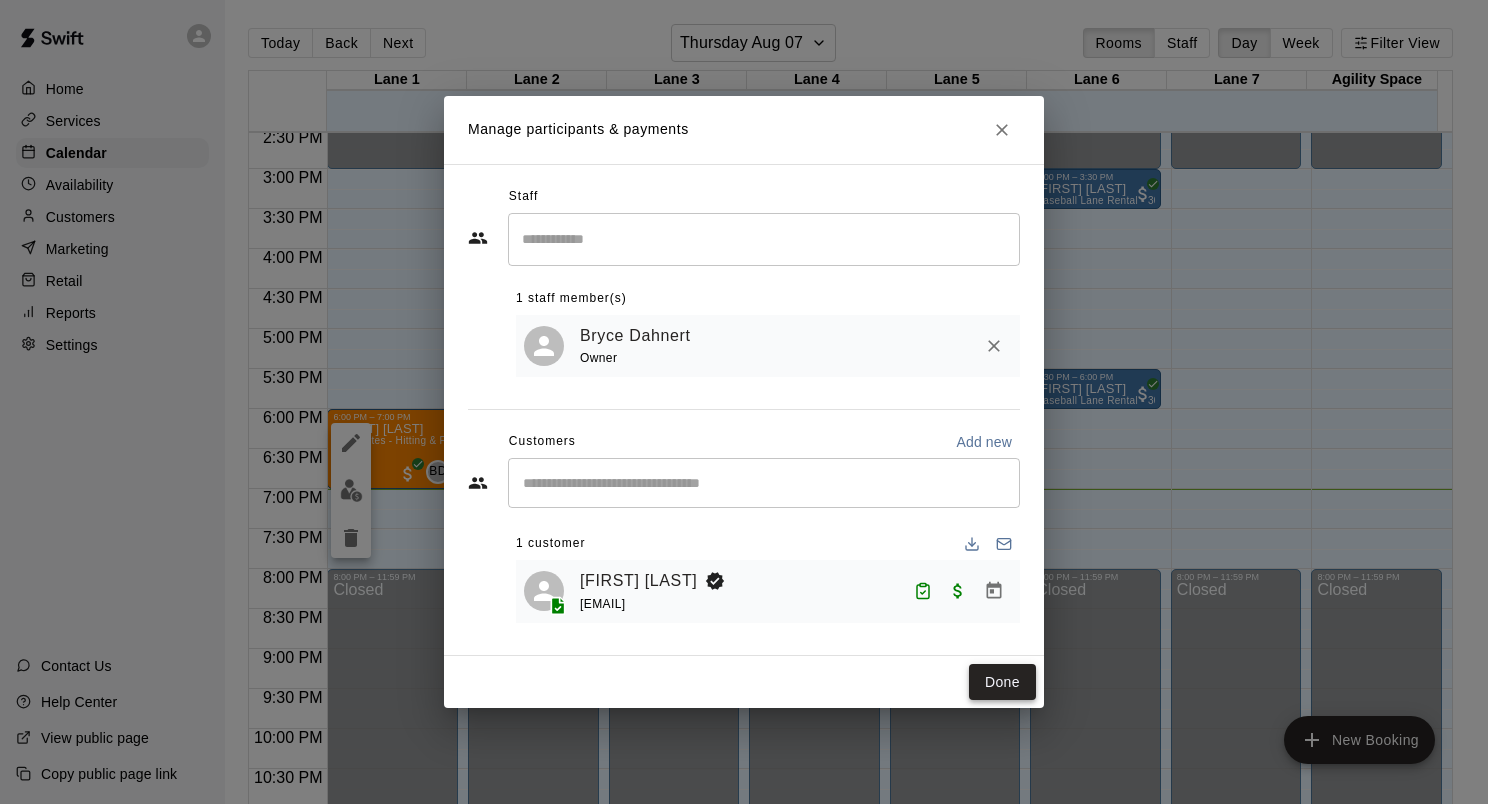 click on "Done" at bounding box center (1002, 682) 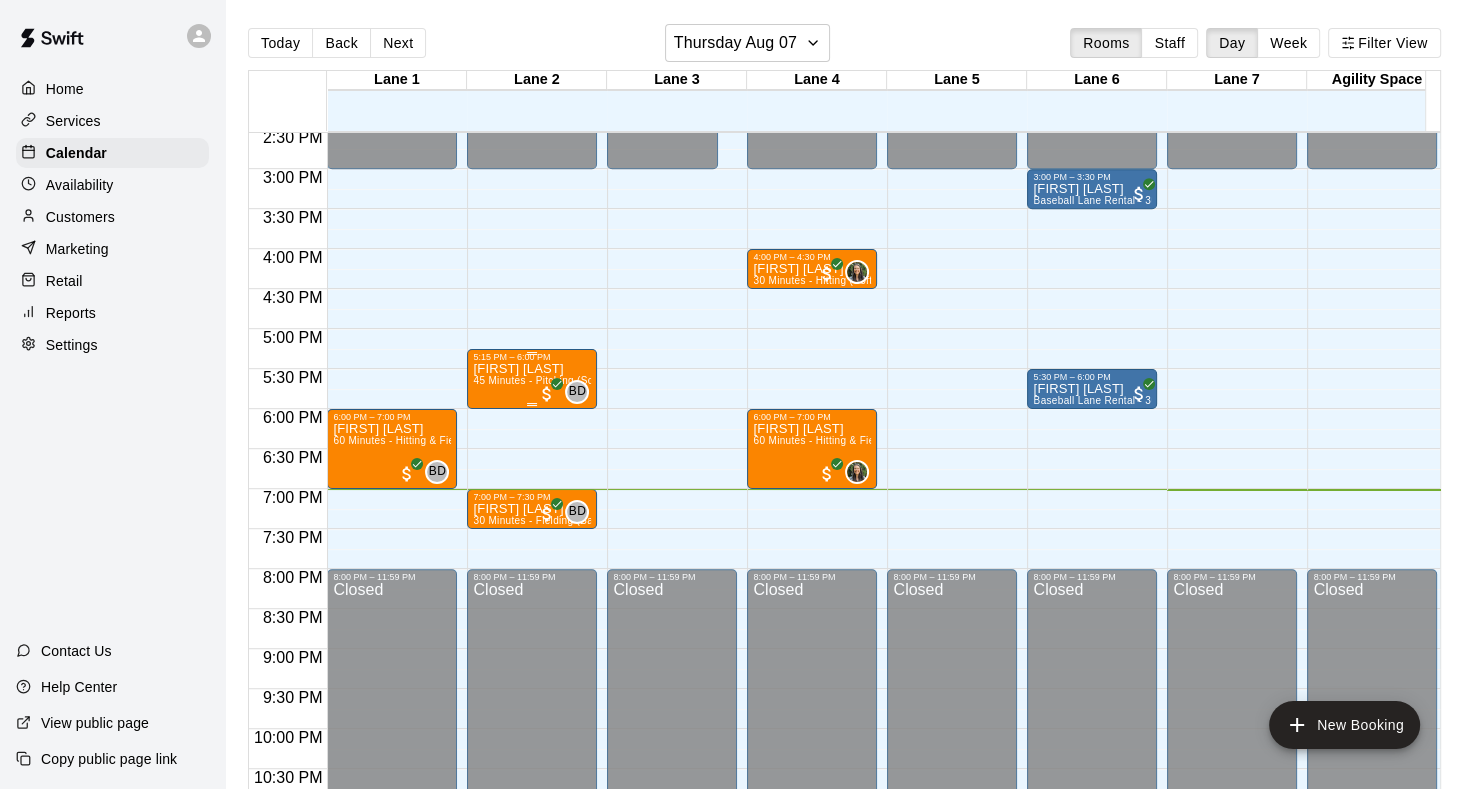 click on "BD 0" at bounding box center (563, 392) 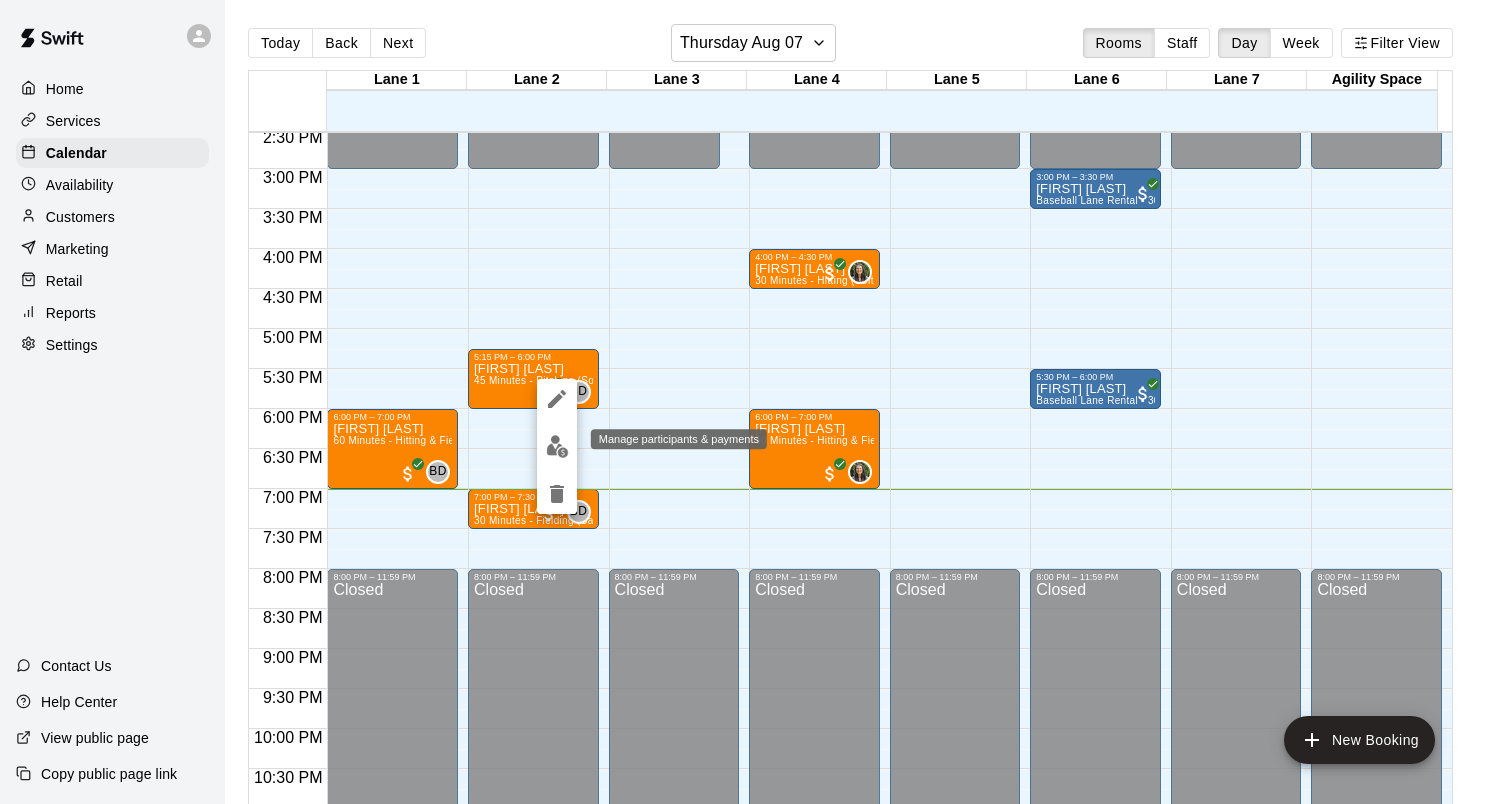 click at bounding box center (557, 446) 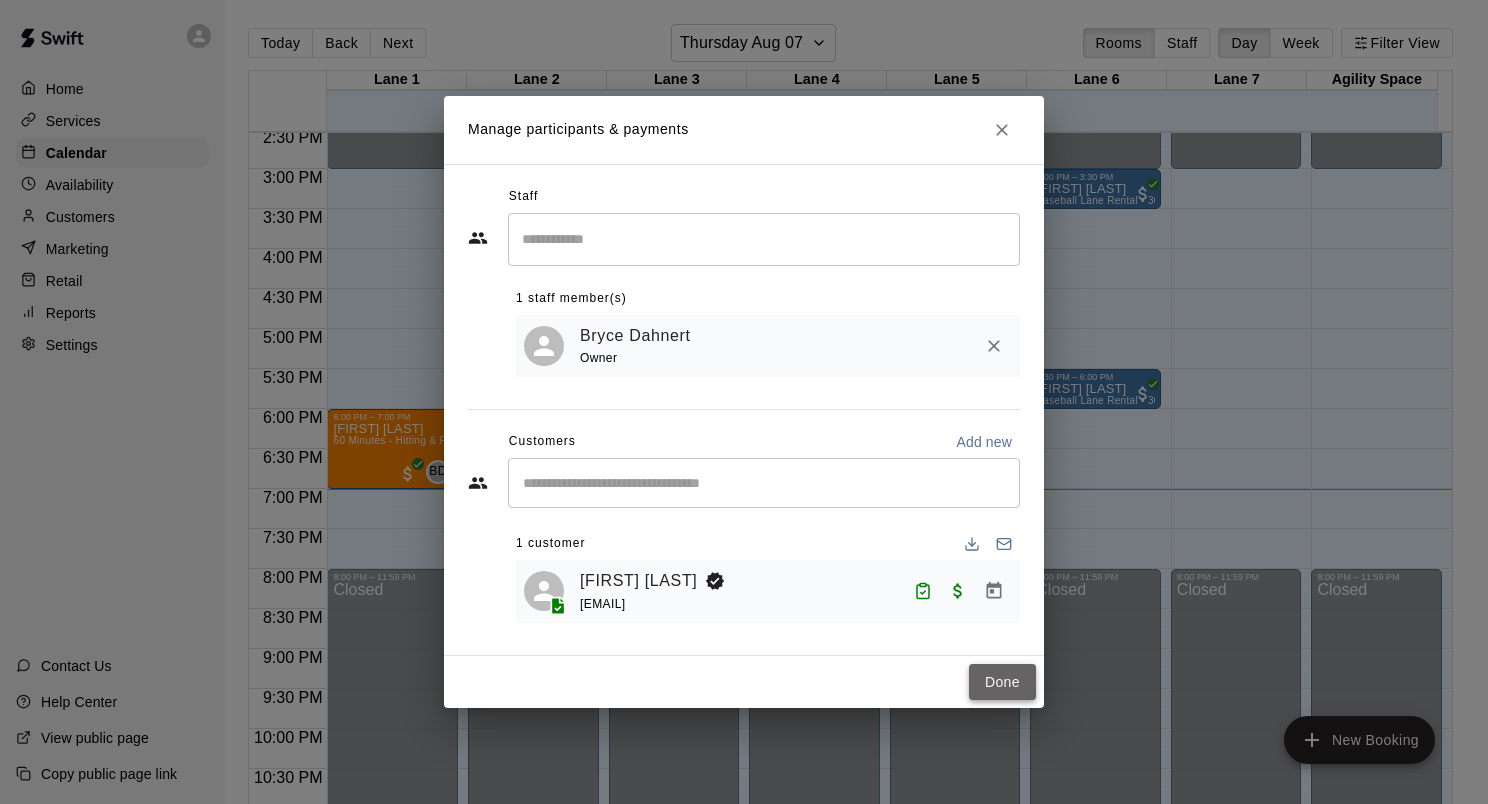 click on "Done" at bounding box center (1002, 682) 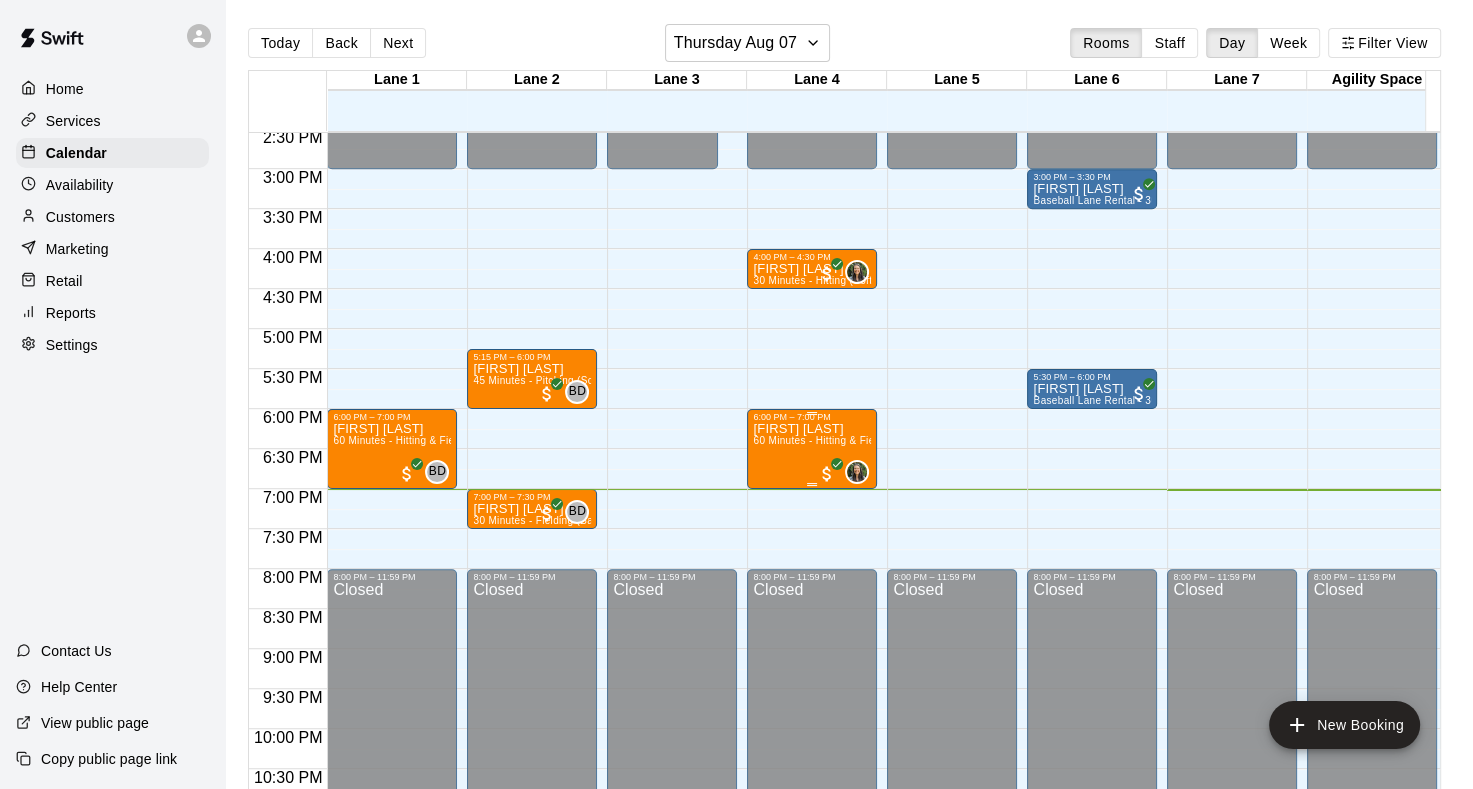 click on "[FIRST] [LAST]" at bounding box center [812, 429] 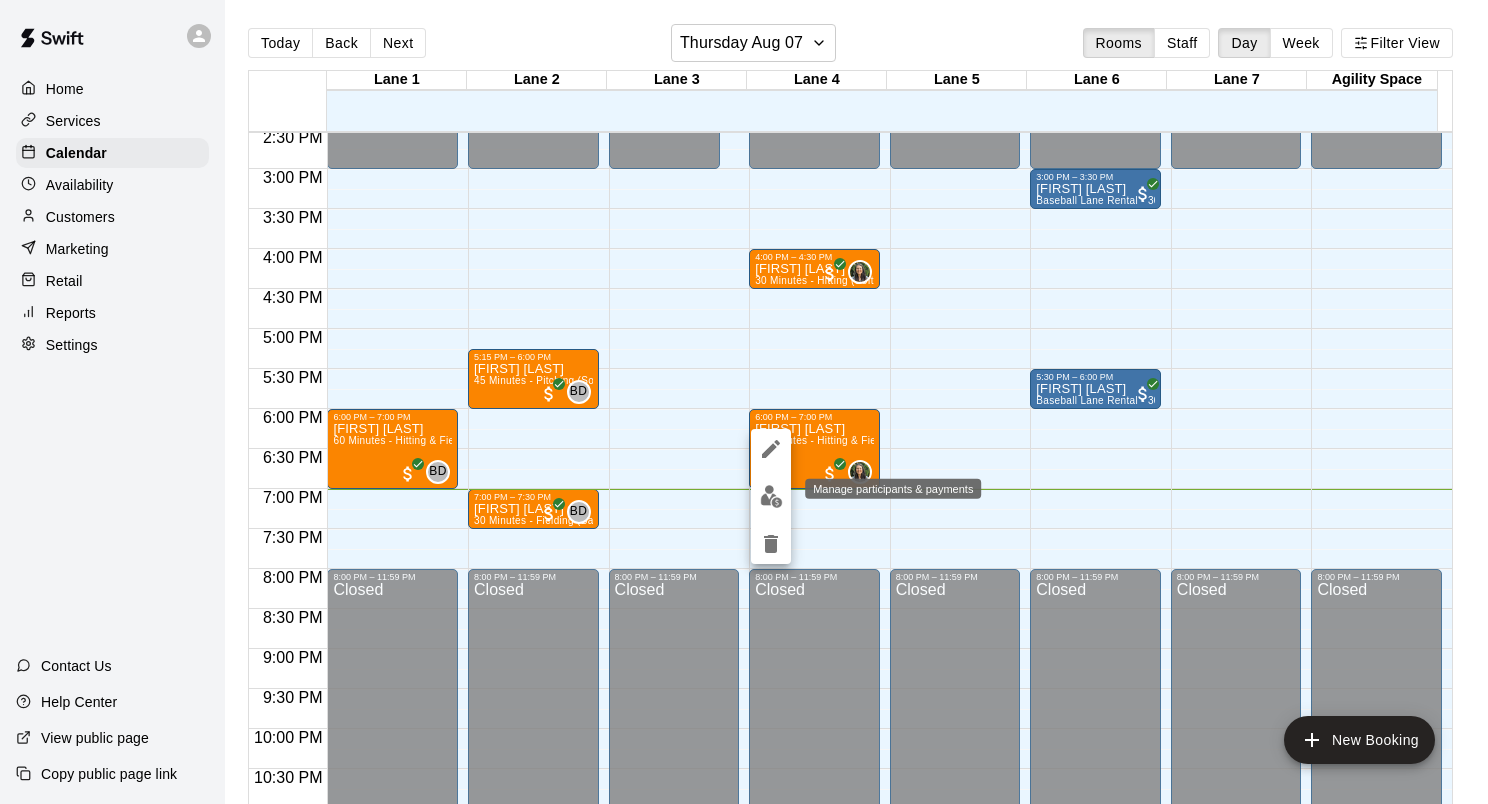 click at bounding box center [771, 496] 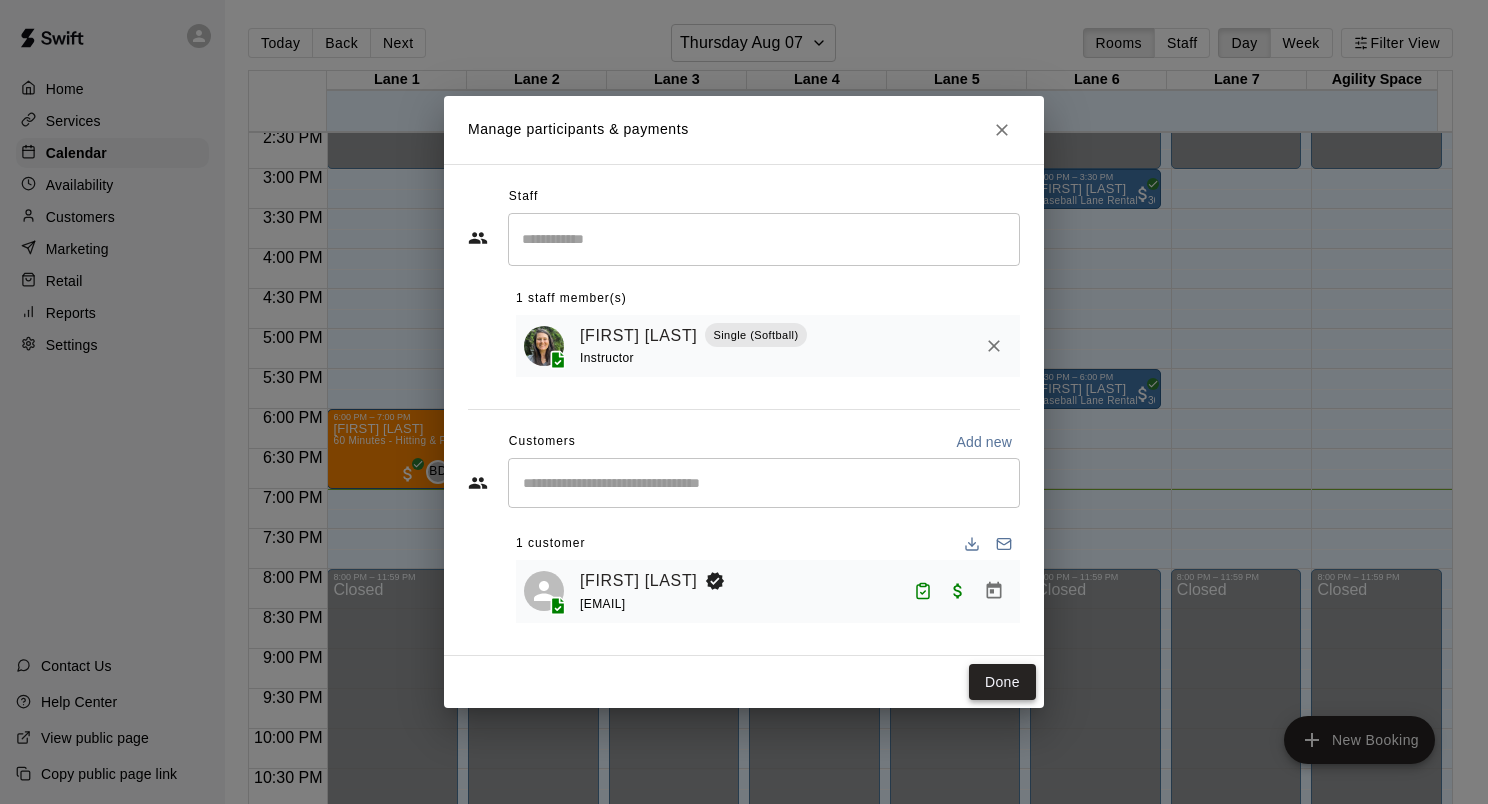 click on "Done" at bounding box center [1002, 682] 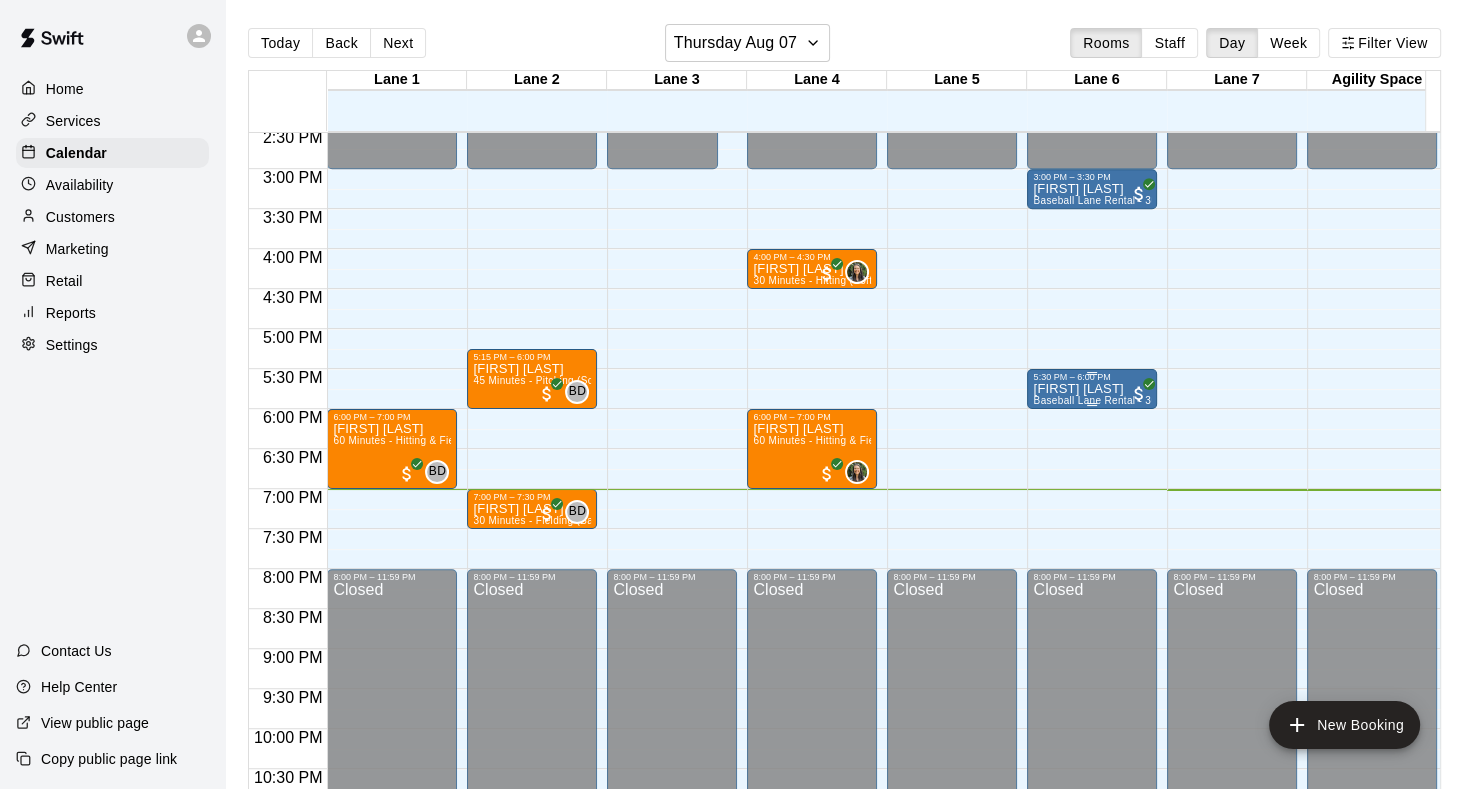 click on "Baseball Lane Rental - 30 Minutes" at bounding box center (1115, 400) 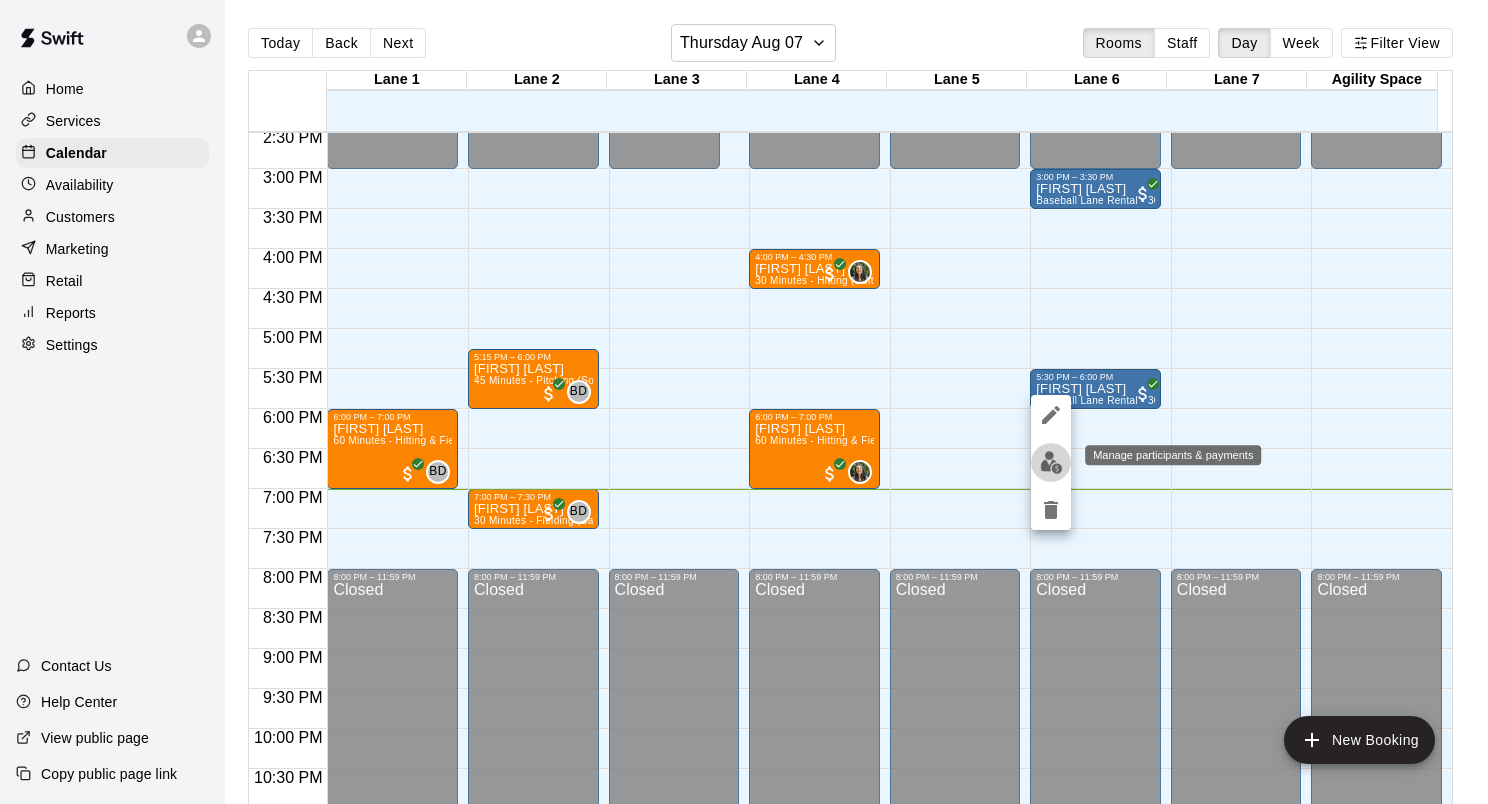 click at bounding box center (1051, 462) 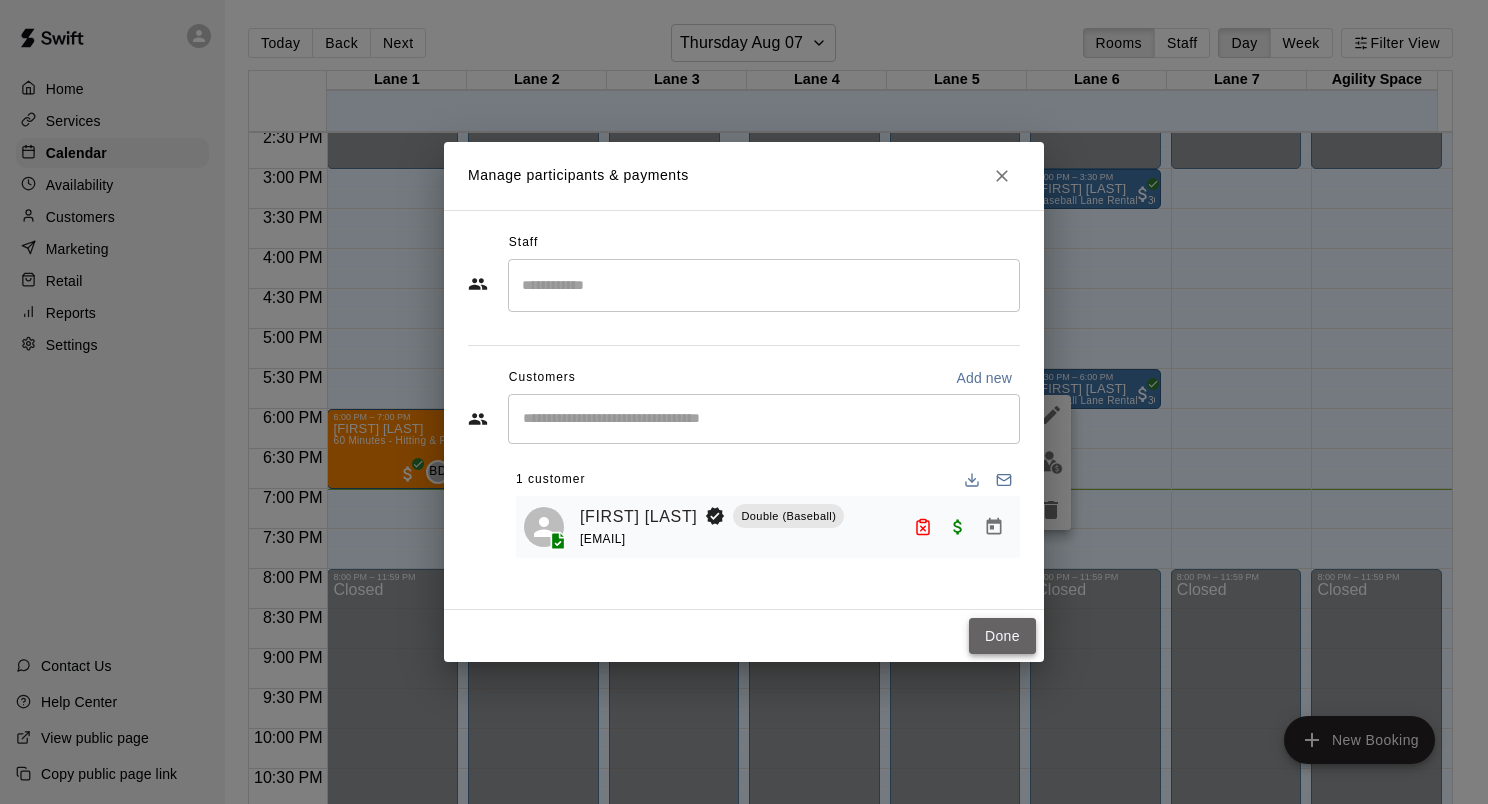 click on "Done" at bounding box center (1002, 636) 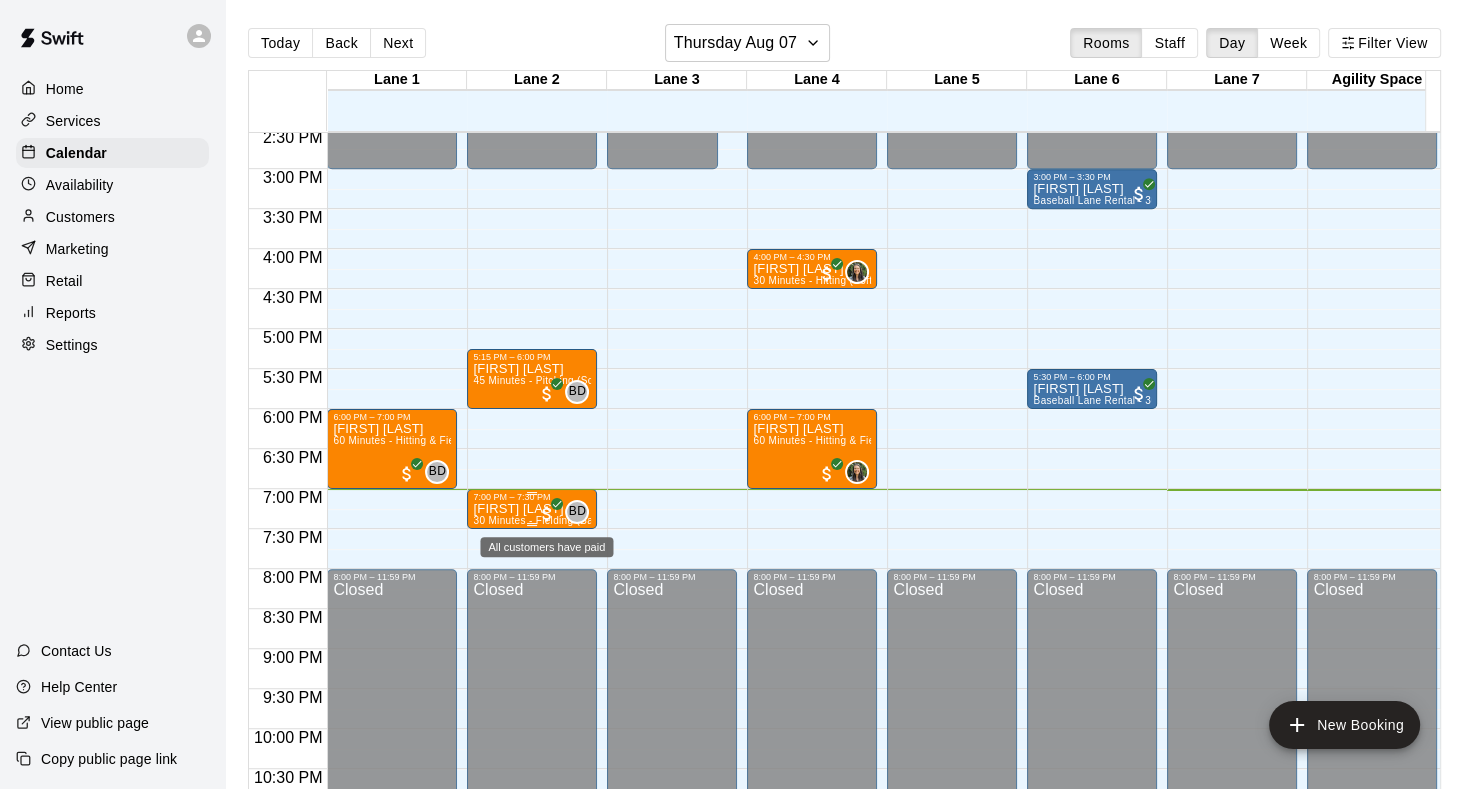 click at bounding box center [547, 514] 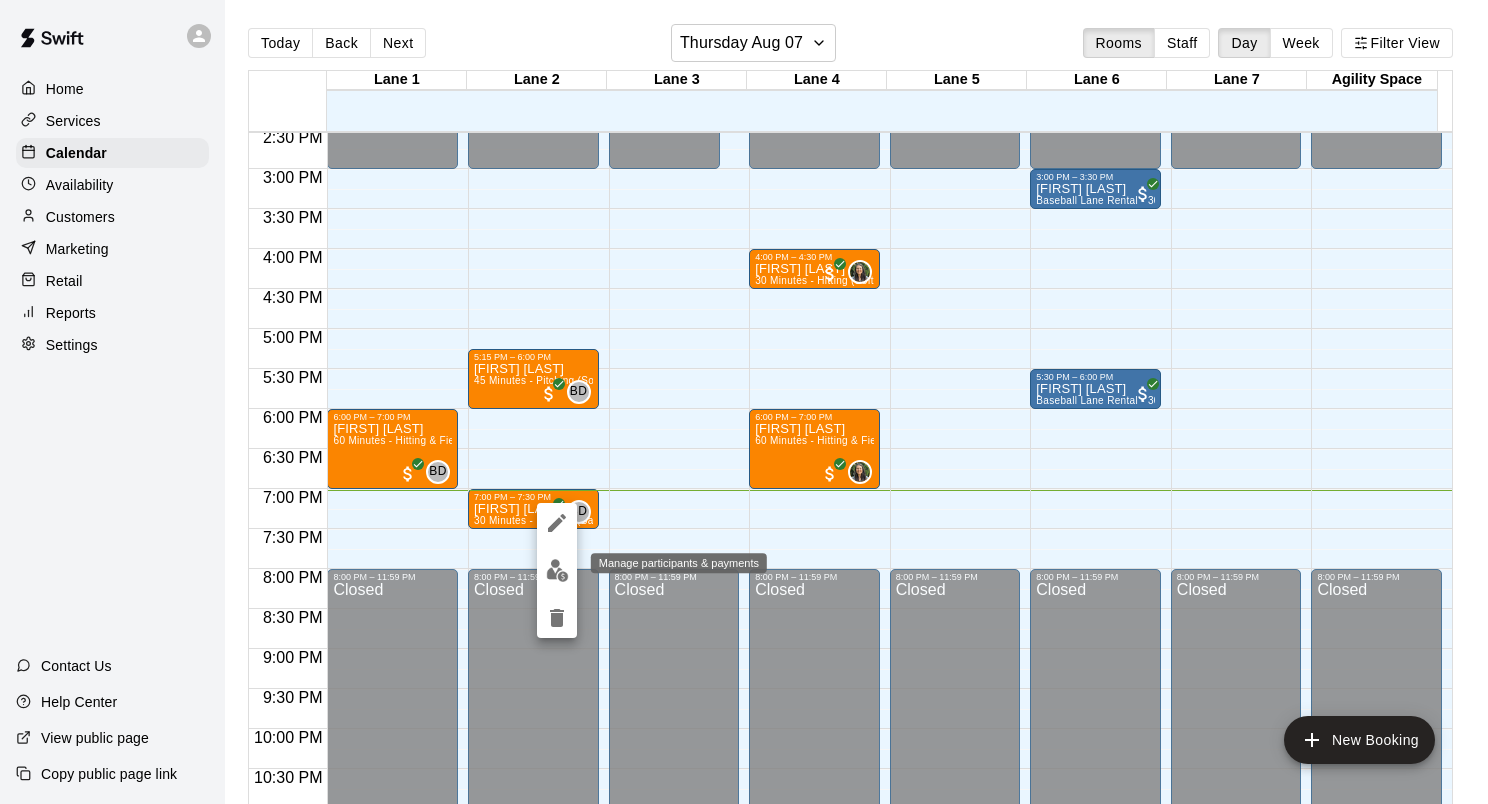 click at bounding box center [557, 570] 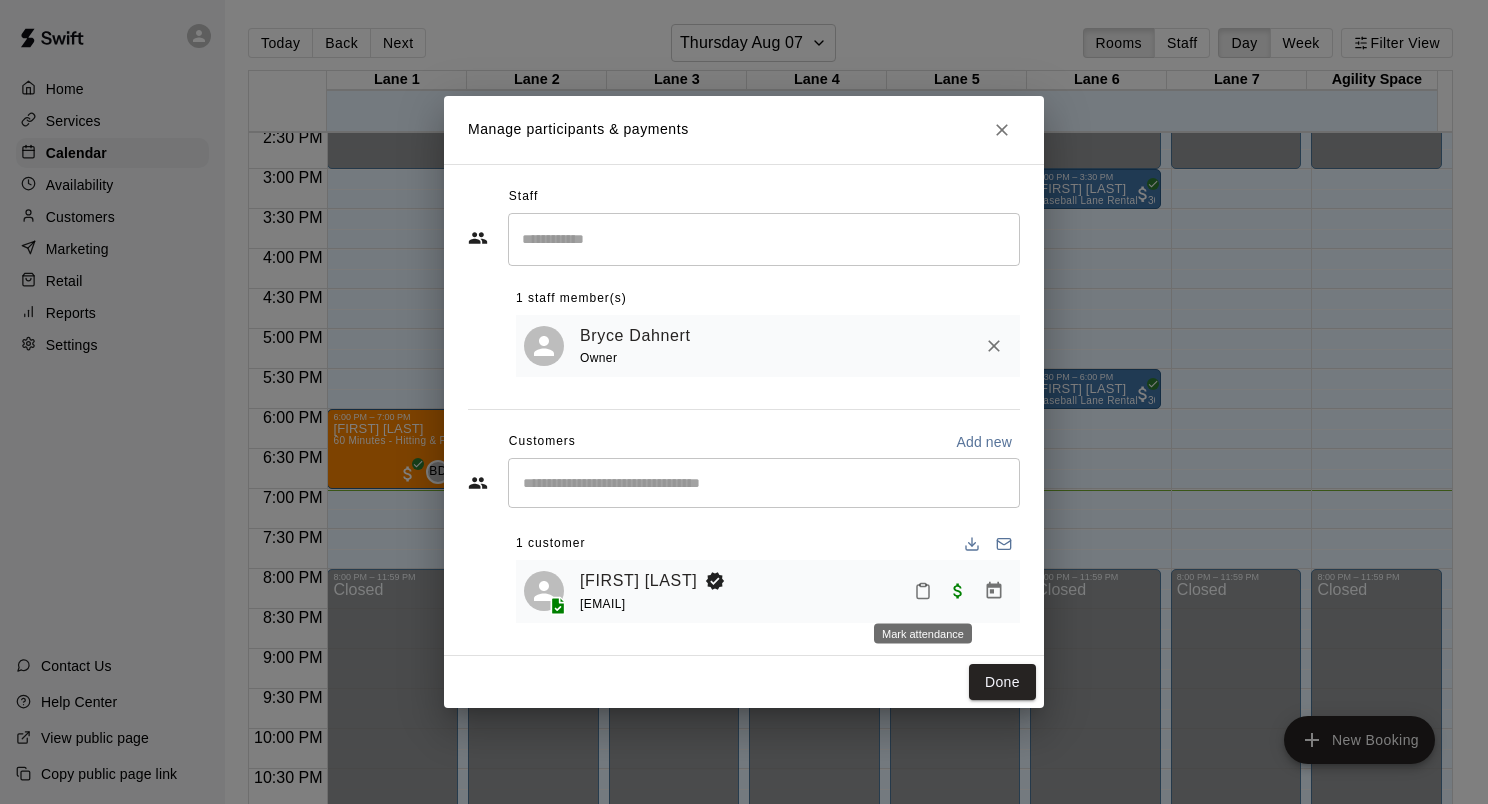 click 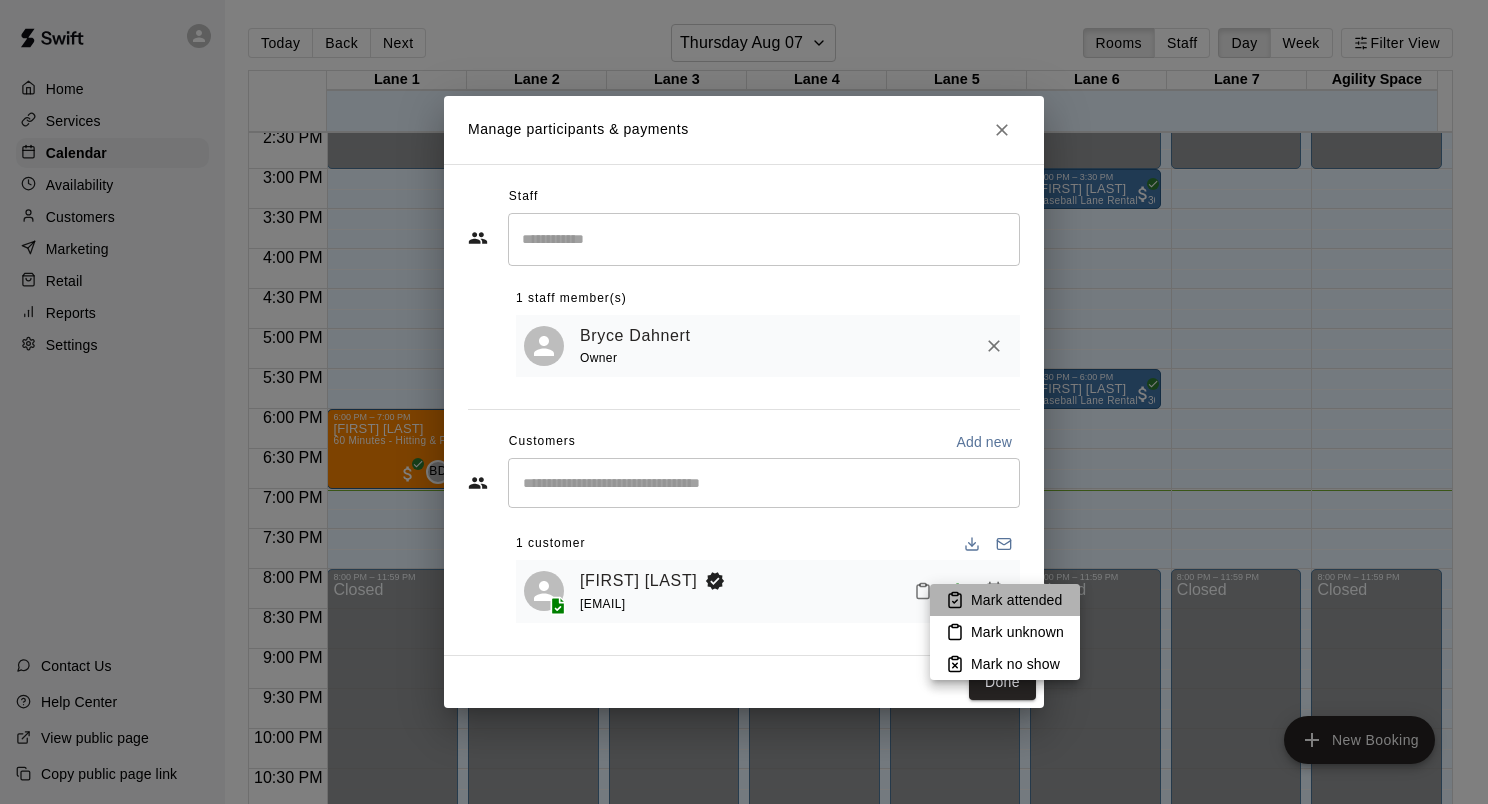 click on "Mark attended" at bounding box center (1005, 600) 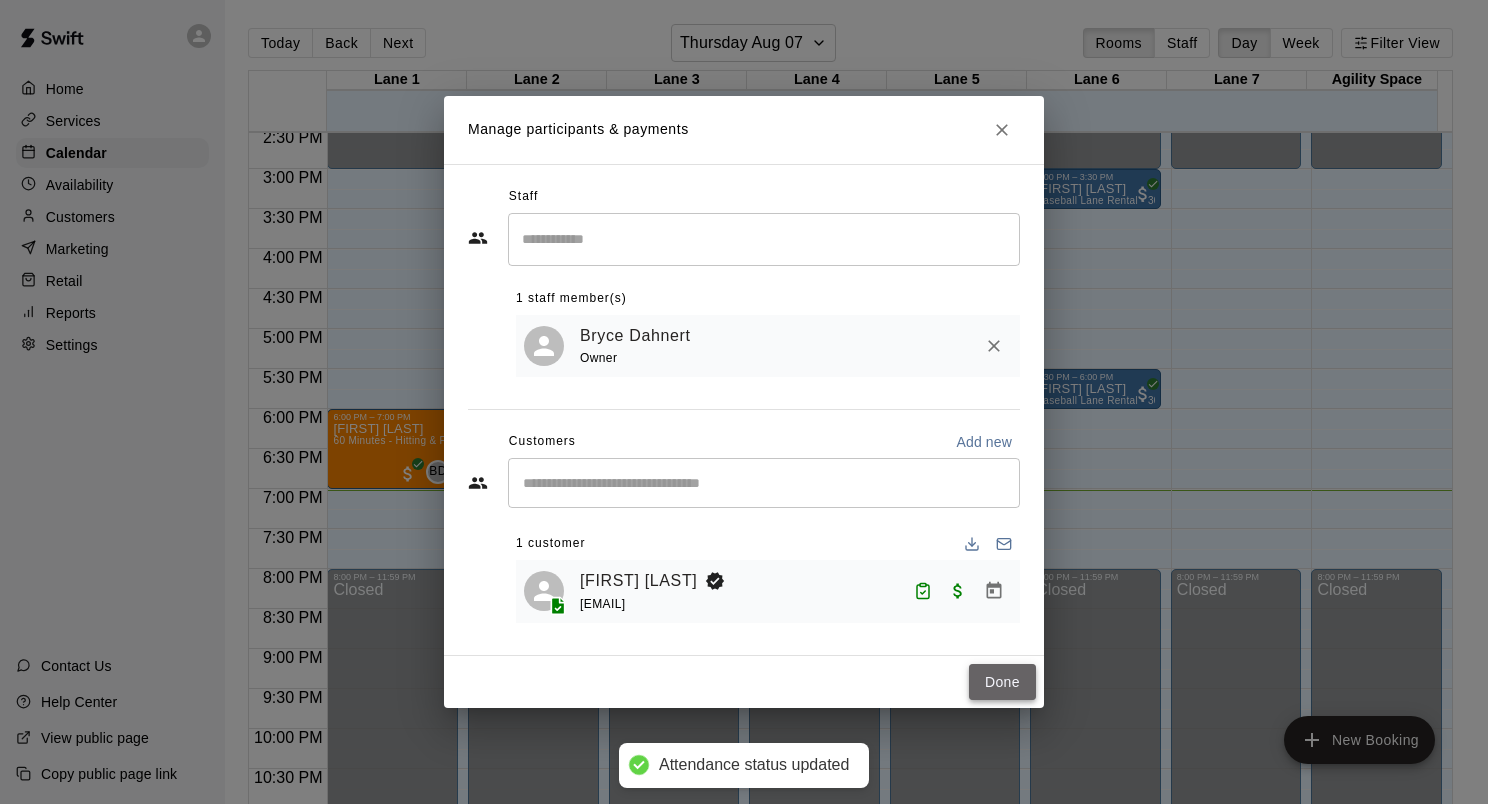 click on "Done" at bounding box center [1002, 682] 